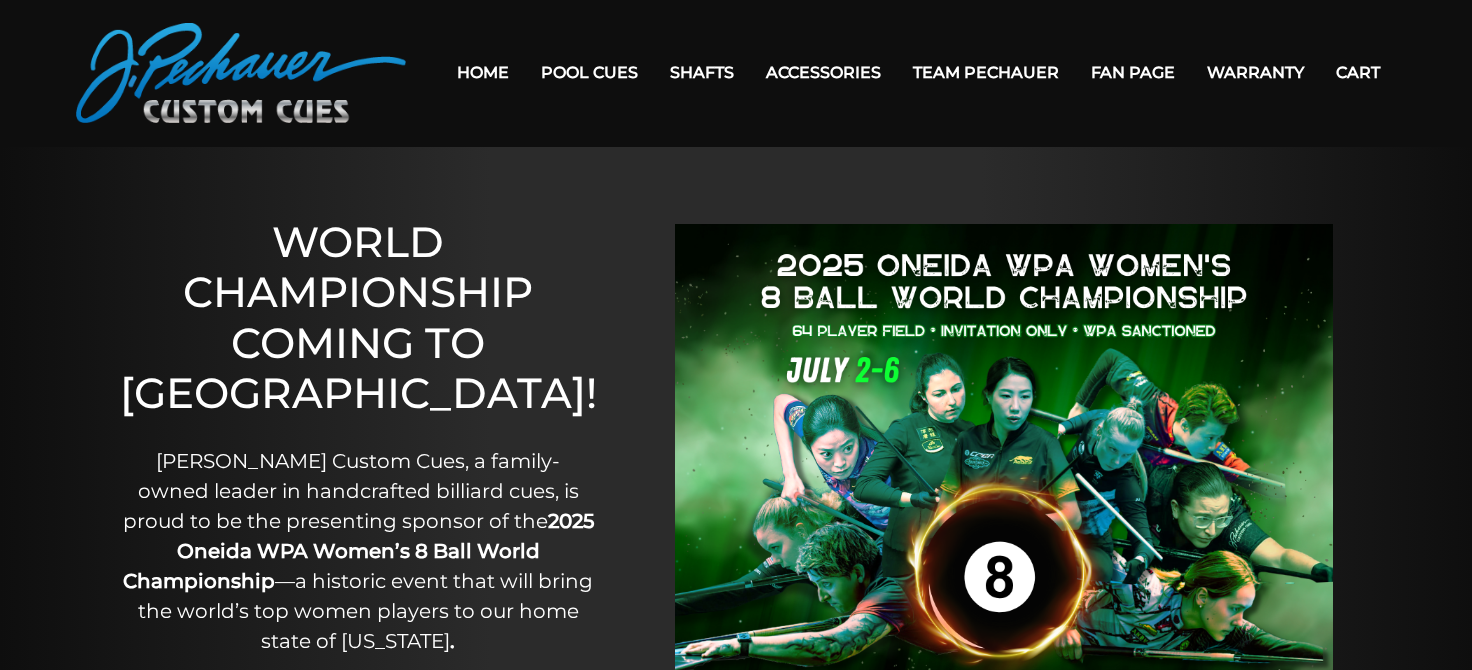 scroll, scrollTop: 110, scrollLeft: 0, axis: vertical 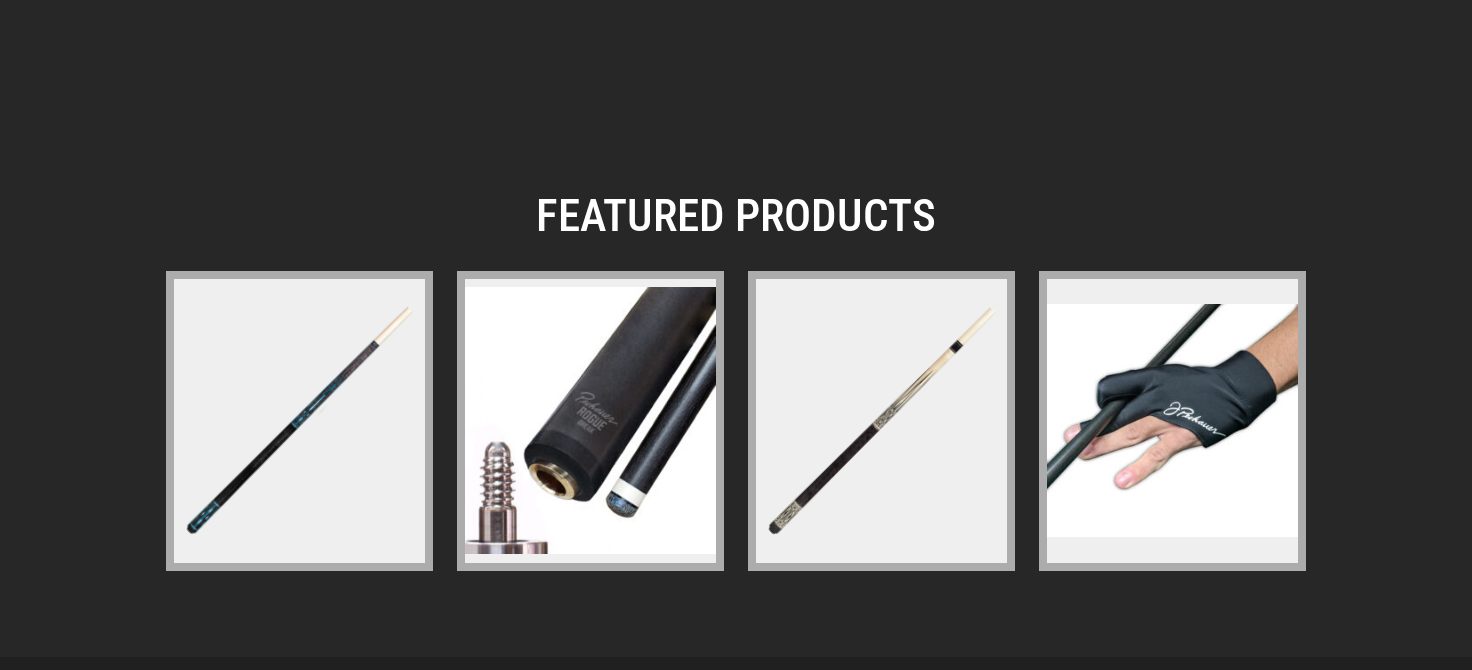 click at bounding box center [590, 420] 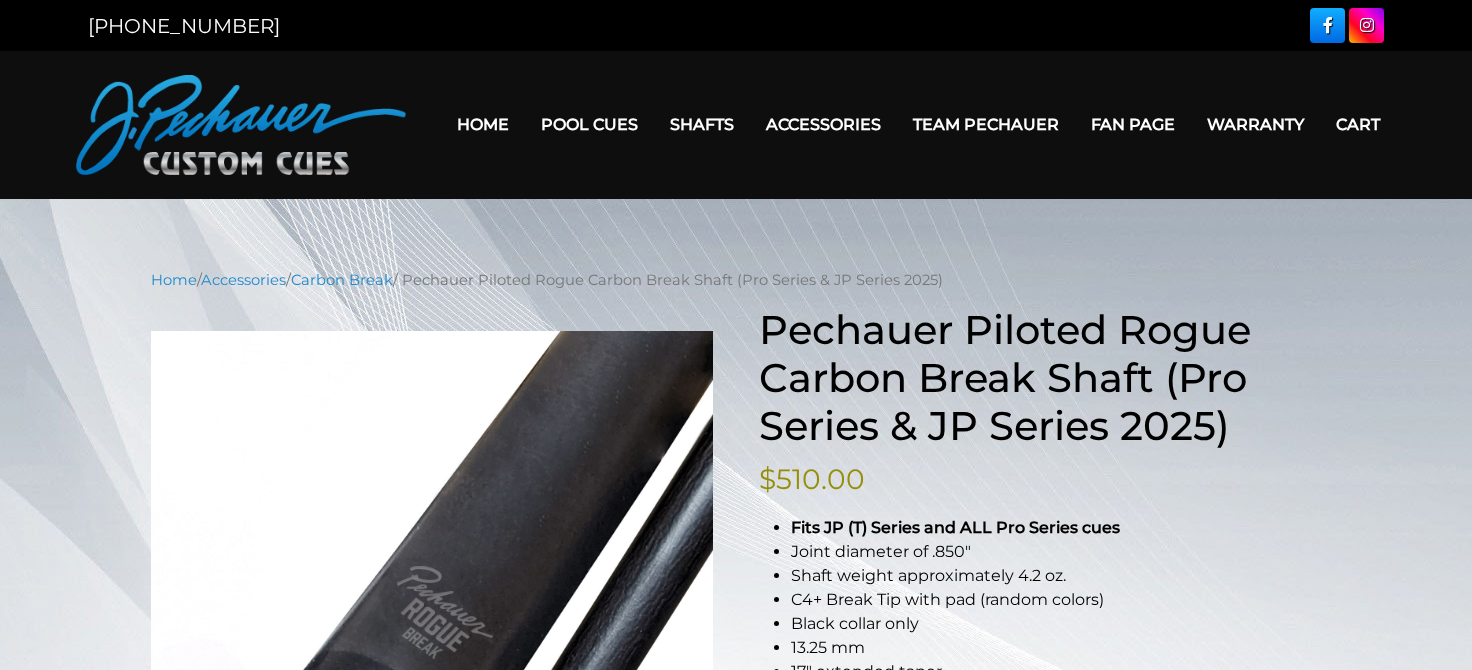 scroll, scrollTop: 110, scrollLeft: 0, axis: vertical 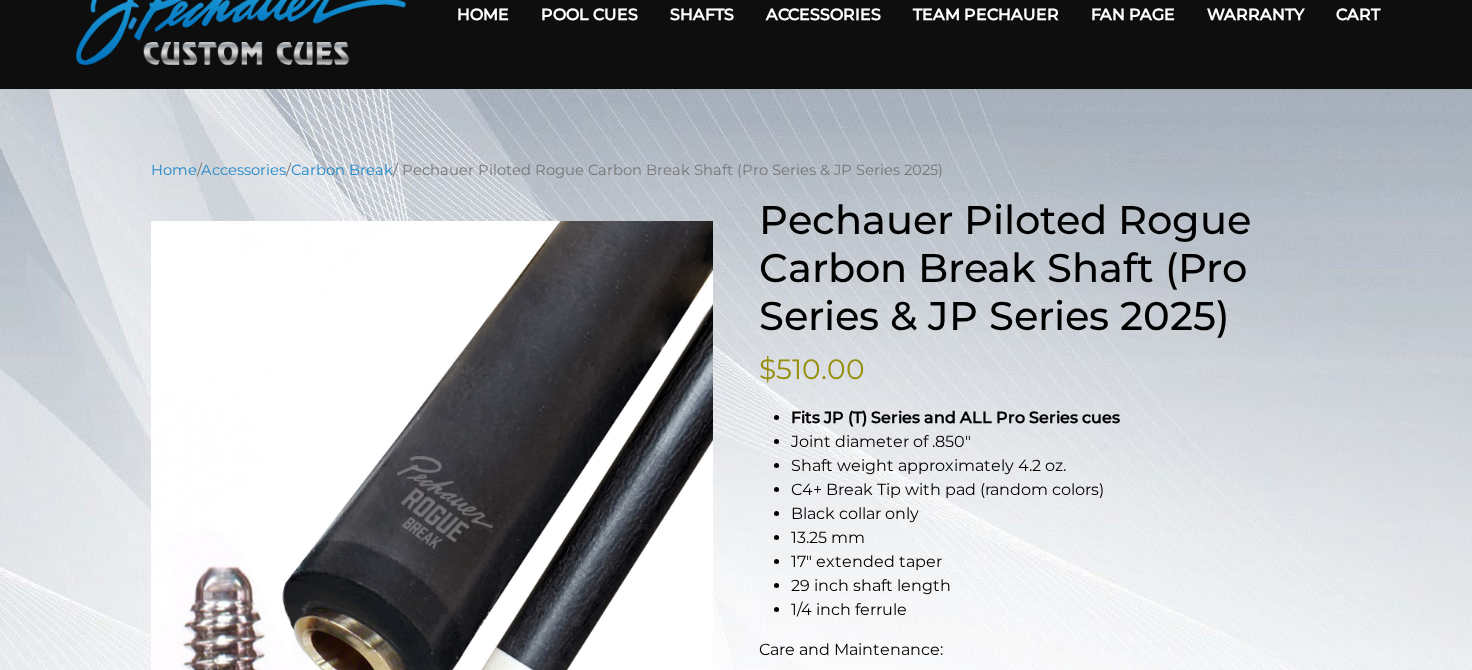 click on "MENU
Home
Pool Cues
Cues for a Cause
JP Series (T) – NEW
Pro Series (R) – NEW
Champion Collection
Celebration Cue
People’s Choice Cues
Brett Favre Ltd Edition Cue
Retired Cues
Break & Jump Cues
Limited Edition
Joseph Pechauer Collection
Shafts
Rogue 2 Carbon Fiber Shaft
Maple Shafts
Performance Plus Low Deflection Shafts
Torch +
Kielwood
Rogue Carbon Break Shaft
Pechauer Black Ice Break Shaft
Accessories
Extensions
Joint Protectors
Gloves
Cases
Pechauer Towel
Weight Screw System
Leather & Exotic Wraps
A Pool Lesson DVD
Pechauer Tips
Apparel
Team Pechauer
Fan Page
Warranty
Cart" at bounding box center (736, 15) 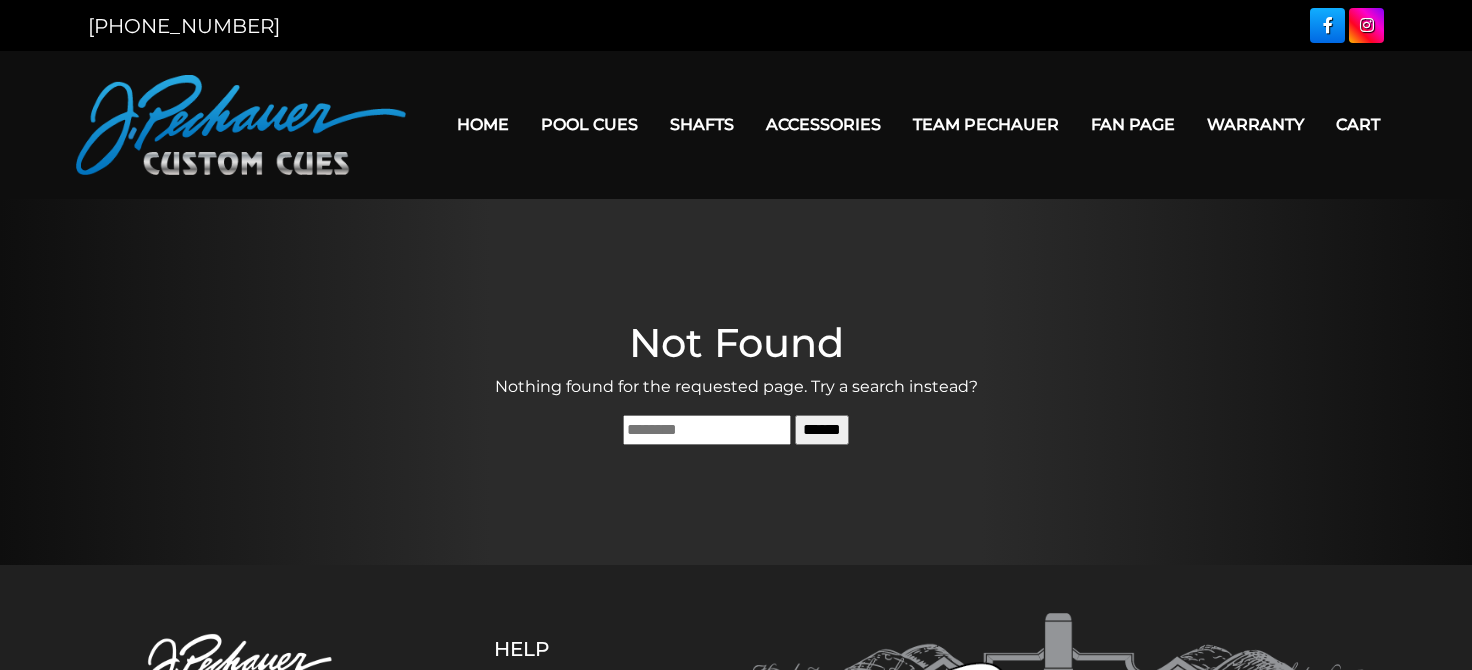 scroll, scrollTop: 0, scrollLeft: 0, axis: both 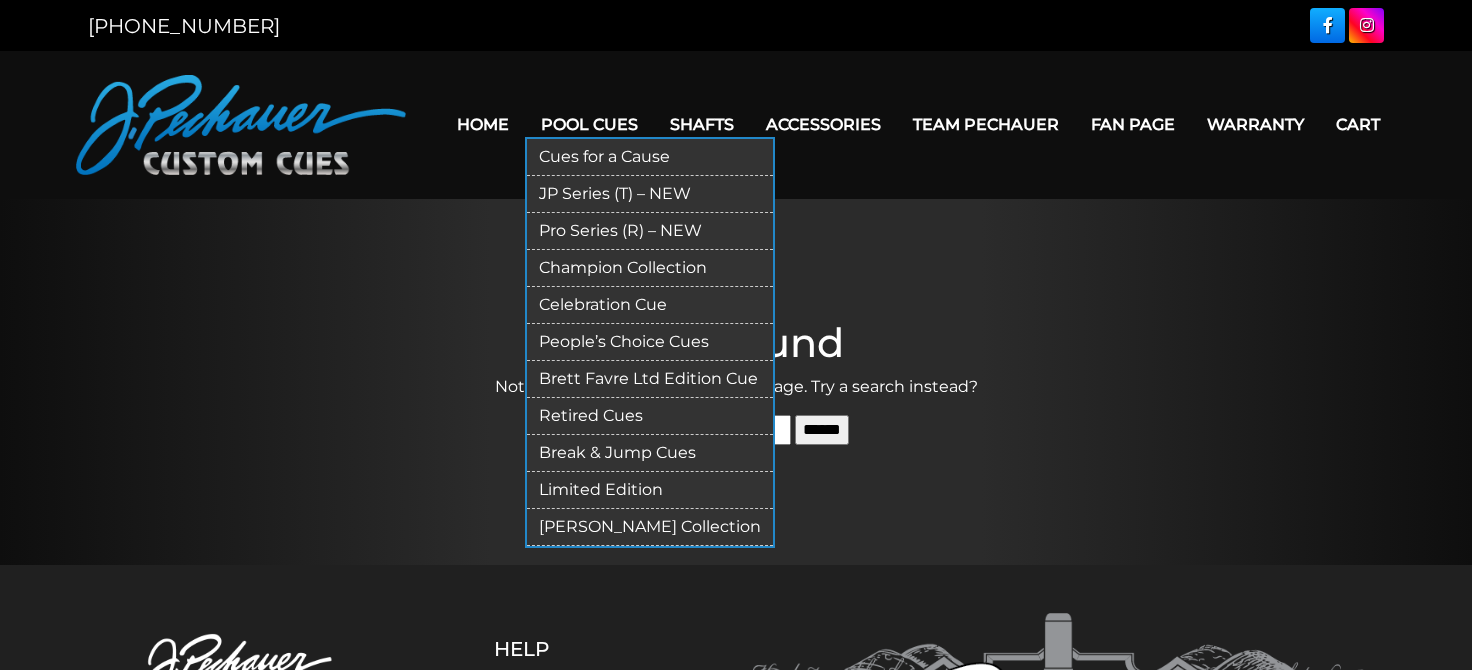 click on "People’s Choice Cues" at bounding box center (650, 342) 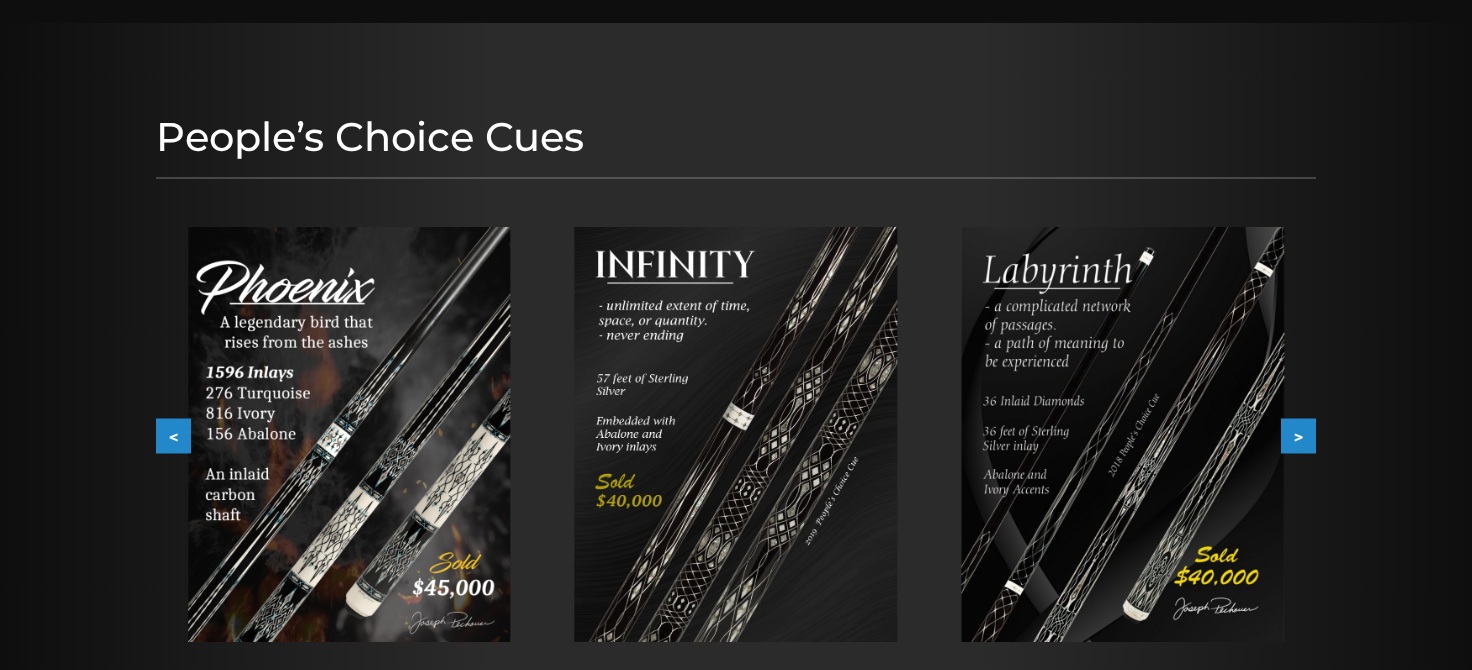 scroll, scrollTop: 220, scrollLeft: 0, axis: vertical 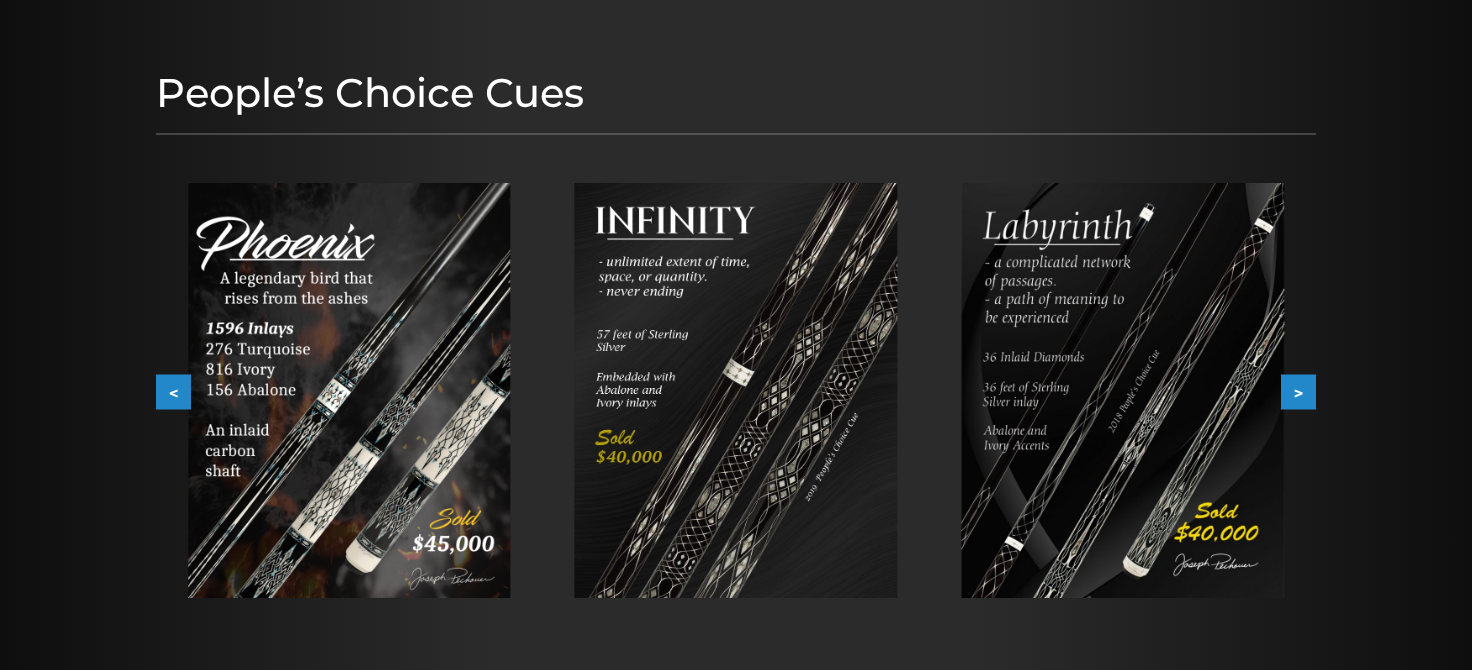 click on ">" at bounding box center (1298, 392) 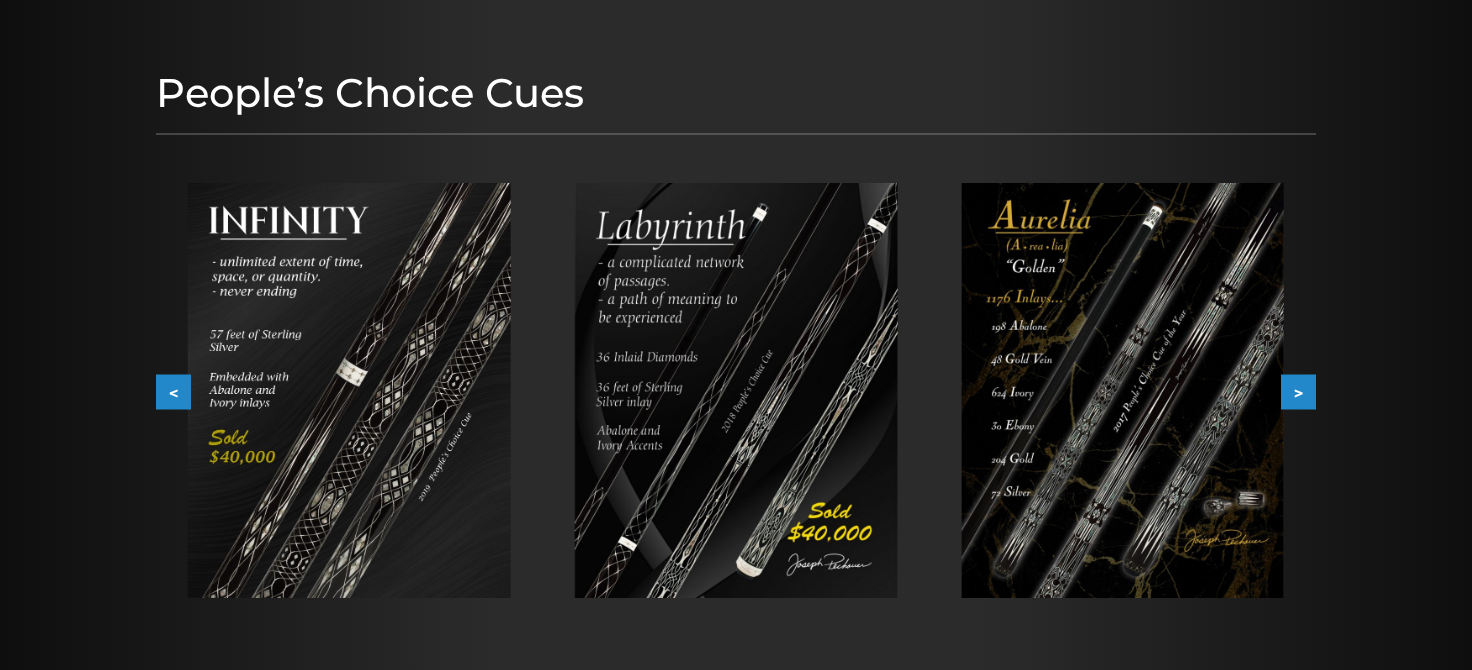 click on ">" at bounding box center [1298, 392] 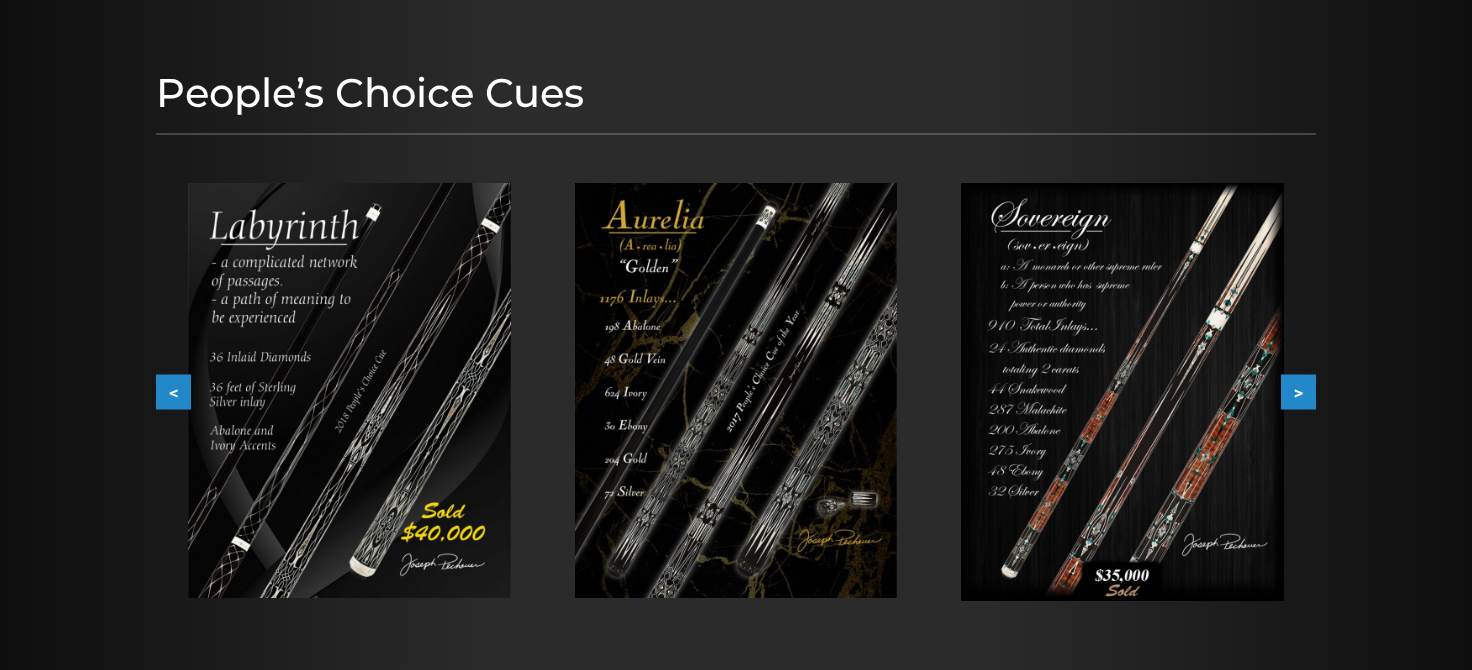 click on ">" at bounding box center [1298, 392] 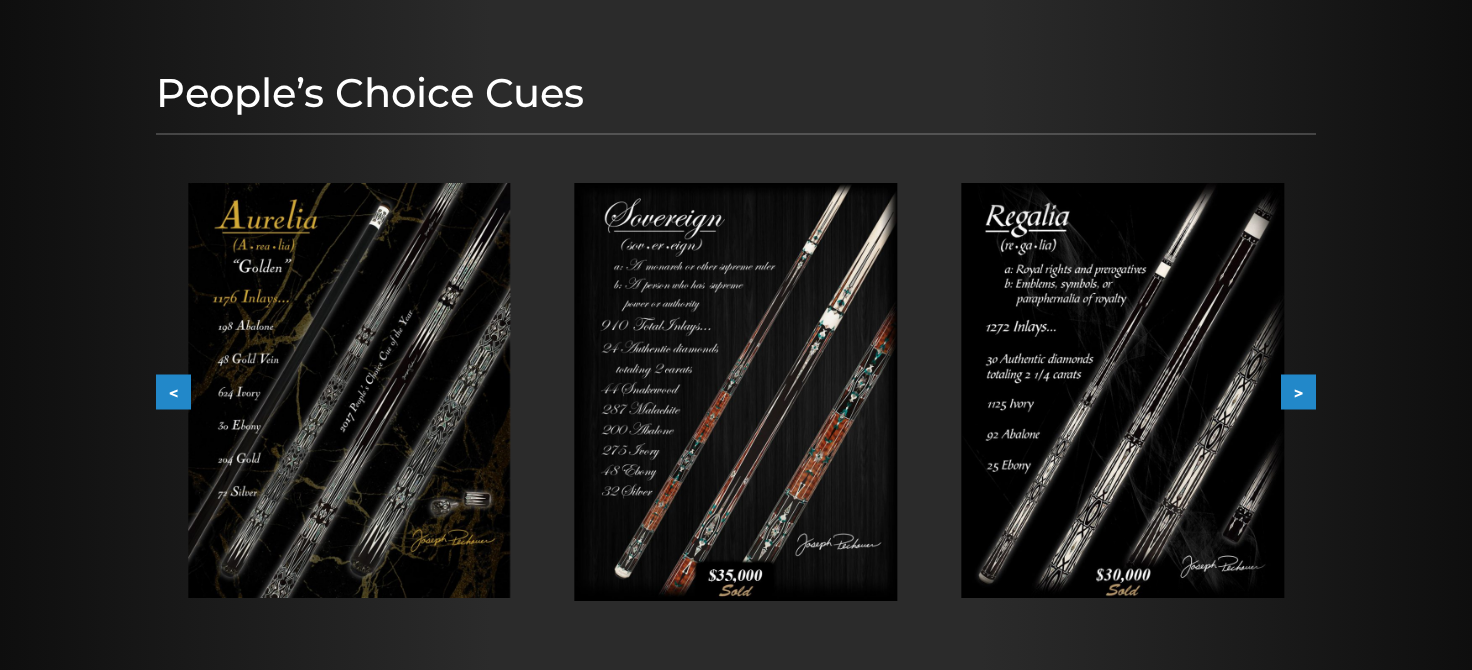 click on ">" at bounding box center (1298, 392) 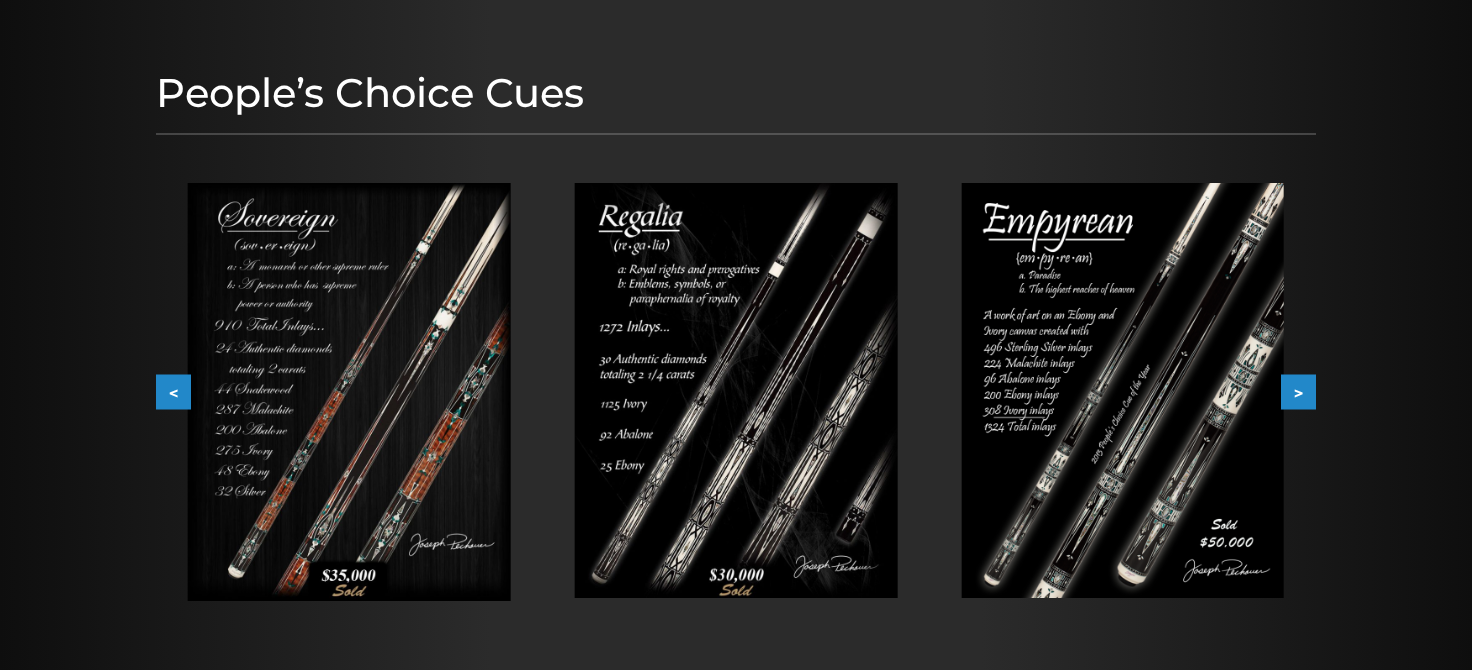 click on ">" at bounding box center (1298, 392) 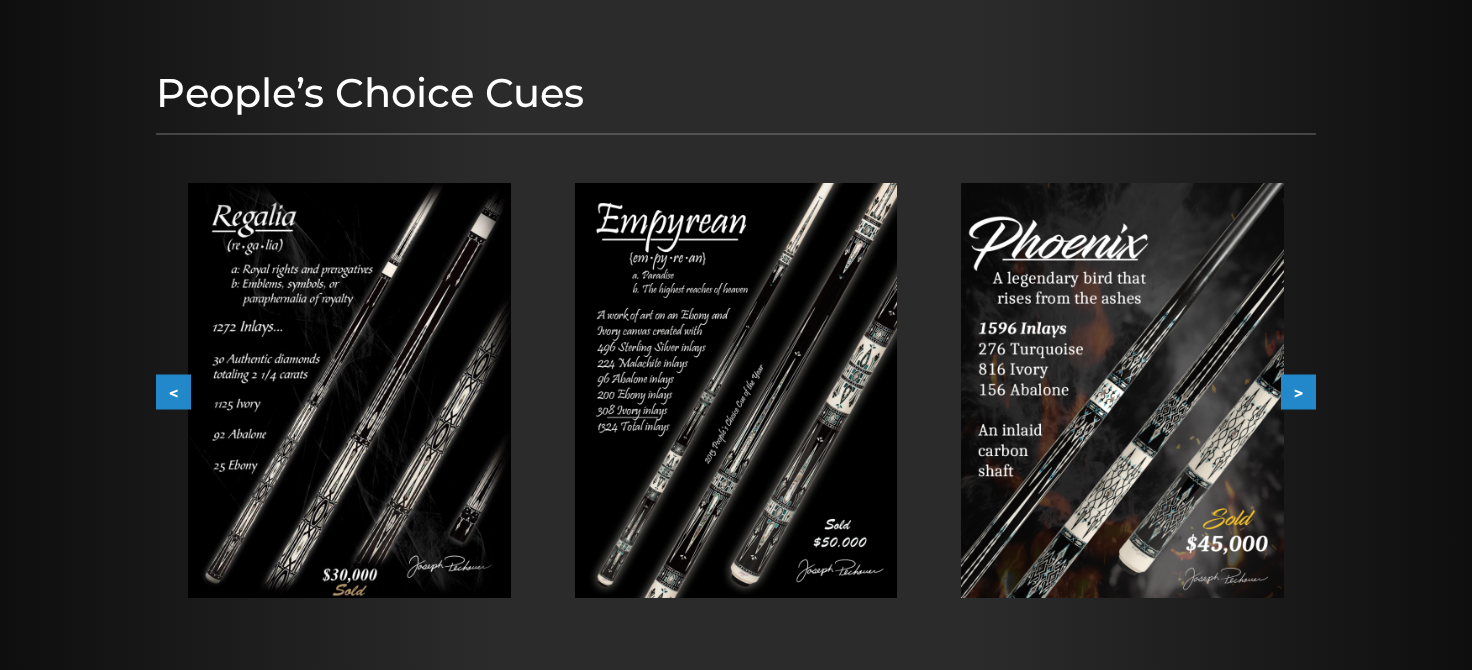 click on ">" at bounding box center [1298, 392] 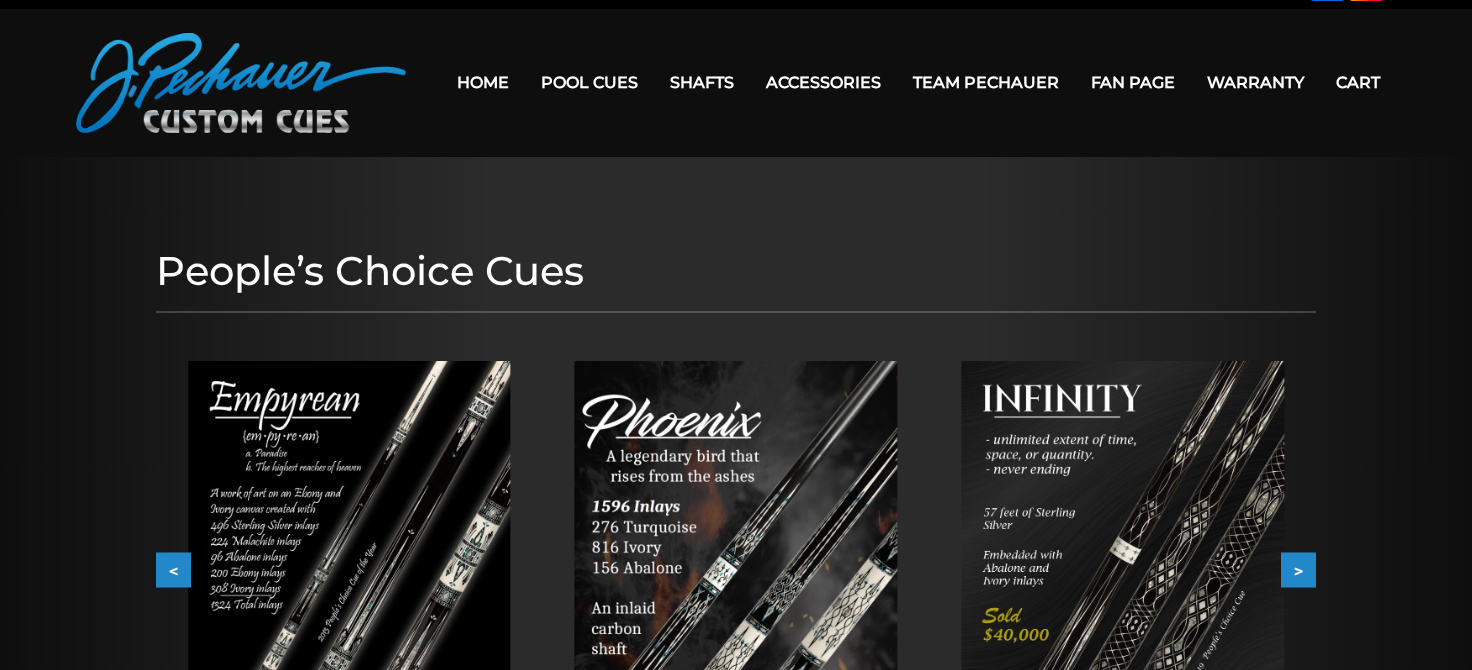 scroll, scrollTop: 0, scrollLeft: 0, axis: both 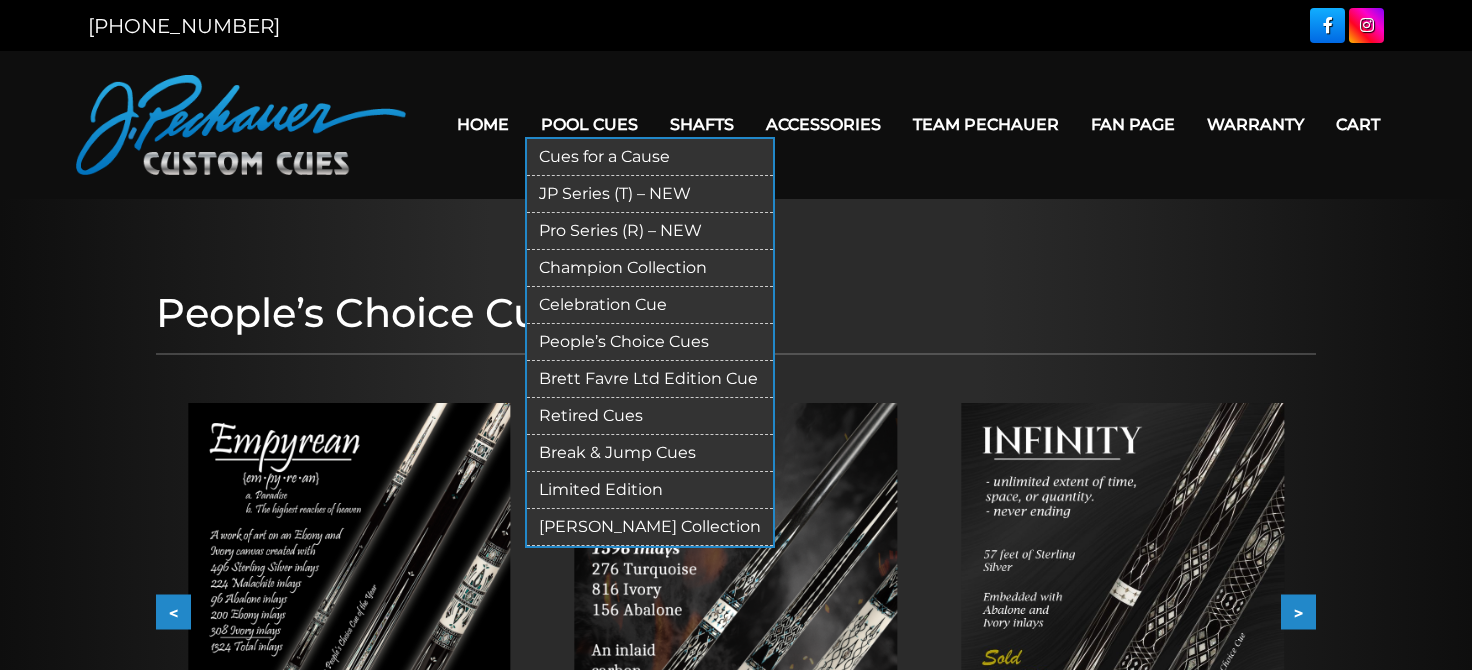 click on "Retired Cues" at bounding box center [650, 416] 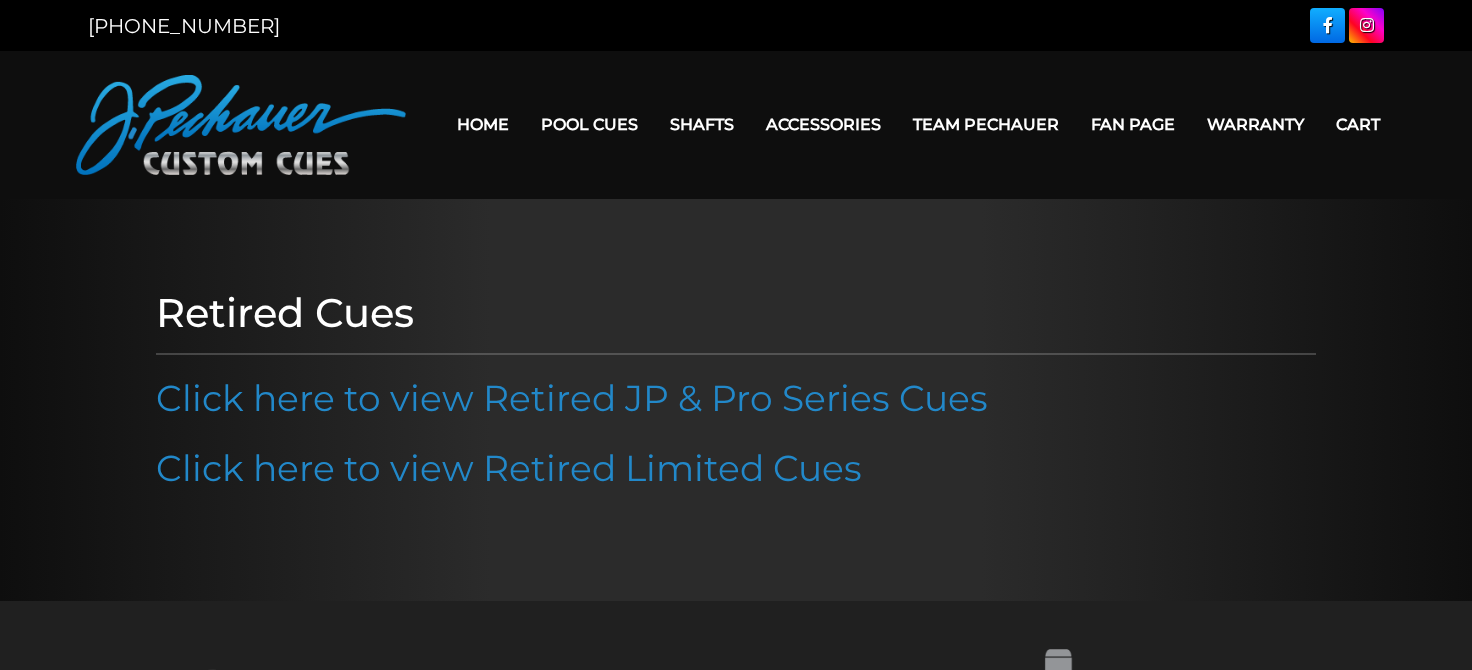 scroll, scrollTop: 0, scrollLeft: 0, axis: both 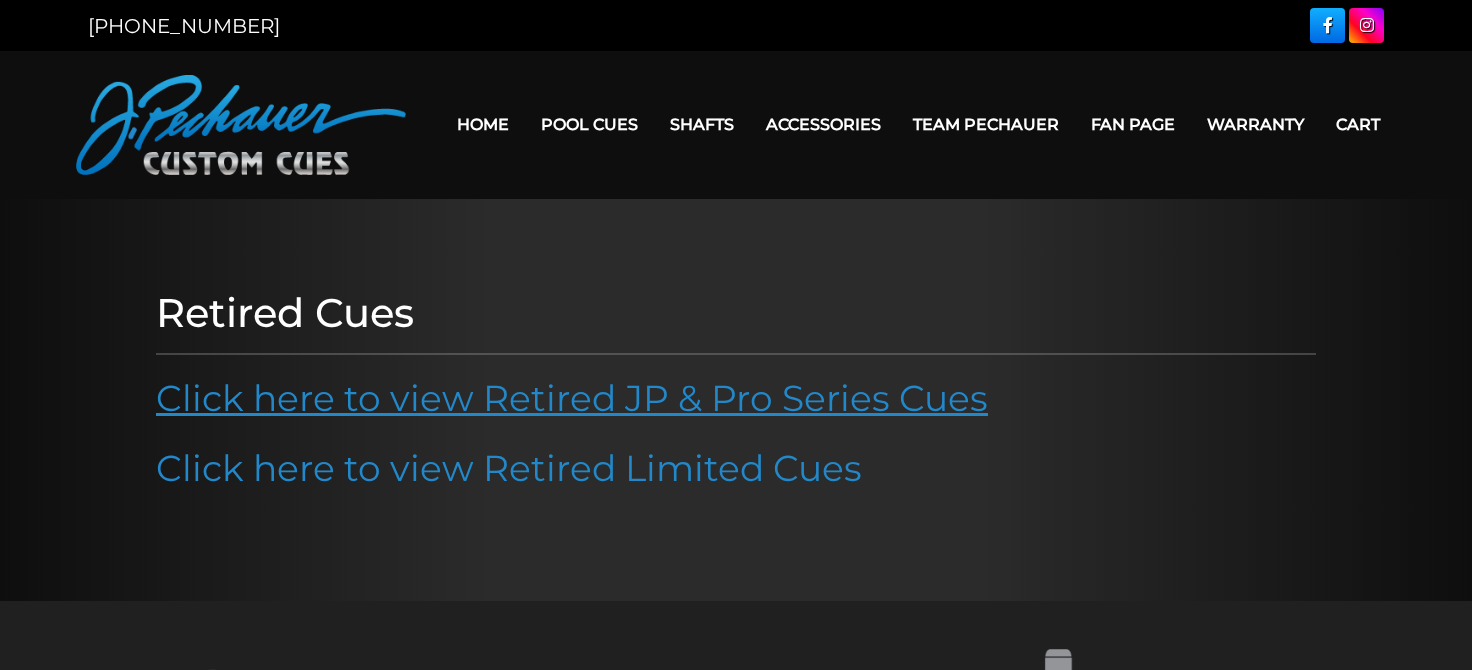 click on "Click here to view Retired JP & Pro Series Cues" at bounding box center [572, 398] 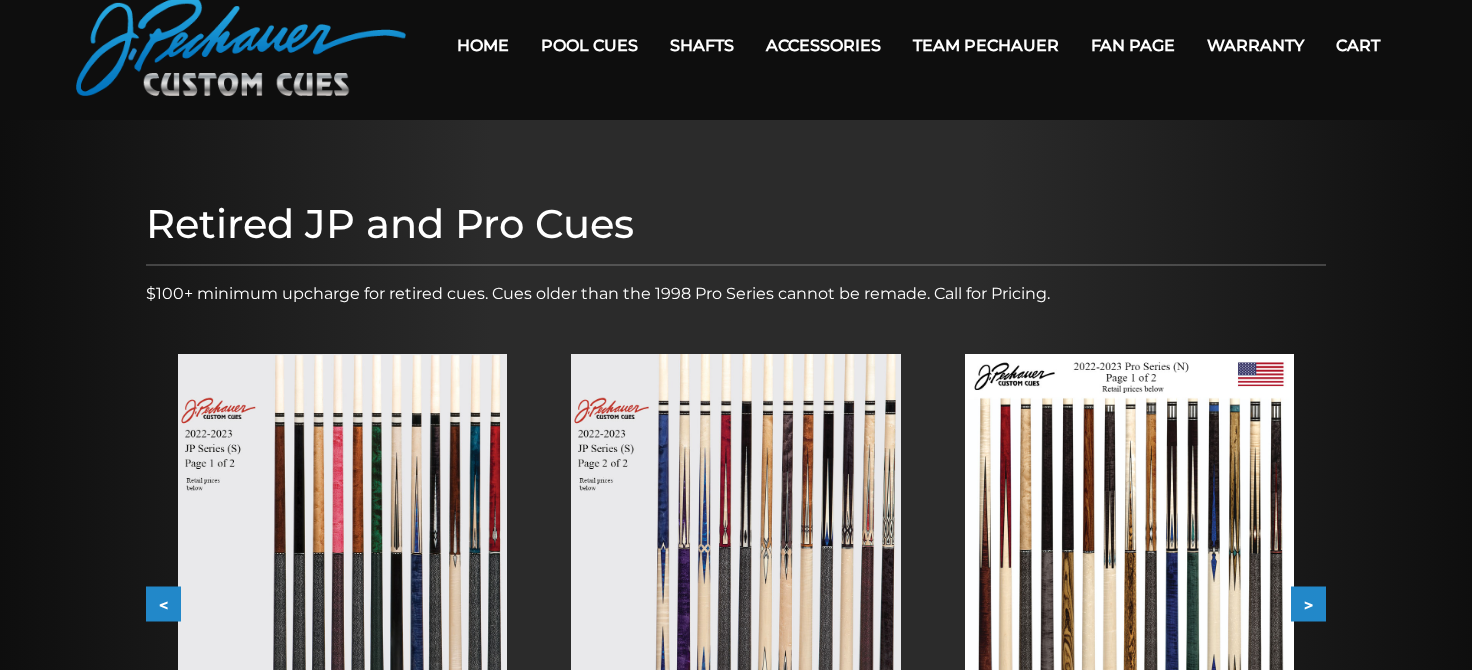 scroll, scrollTop: 220, scrollLeft: 0, axis: vertical 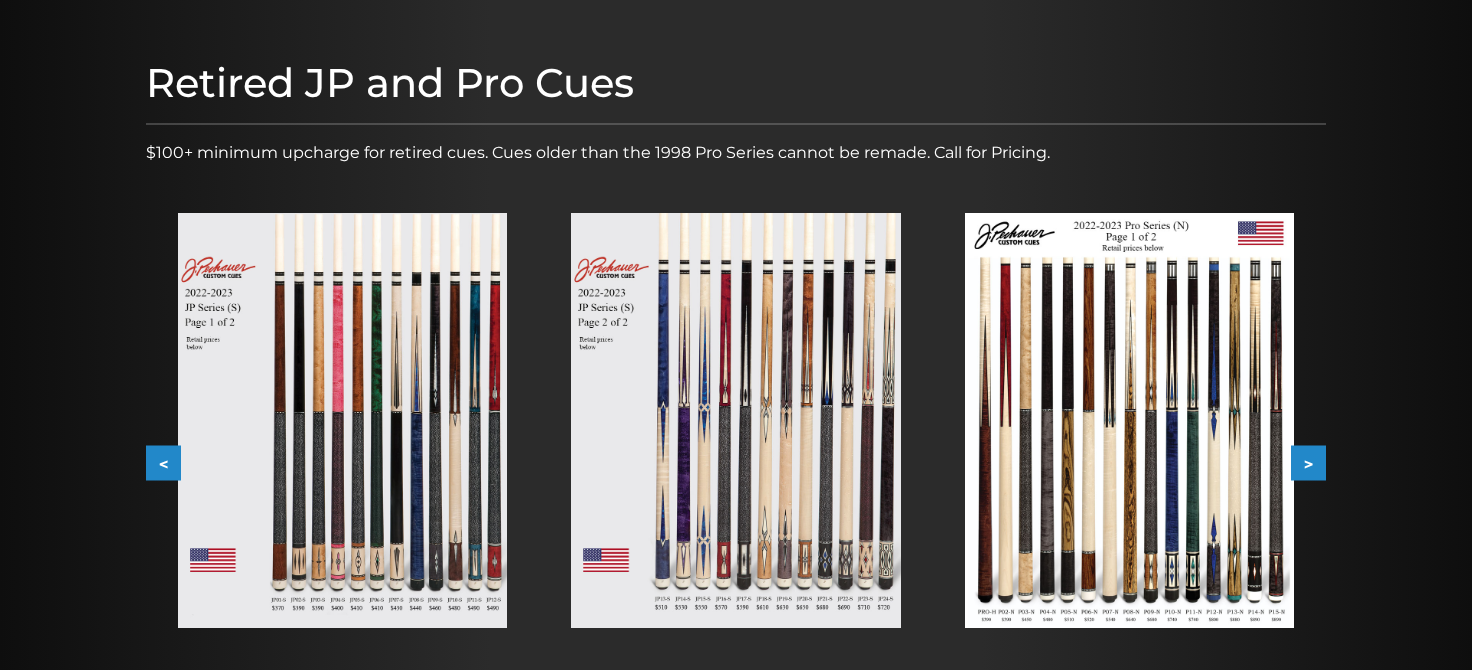click at bounding box center (1129, 420) 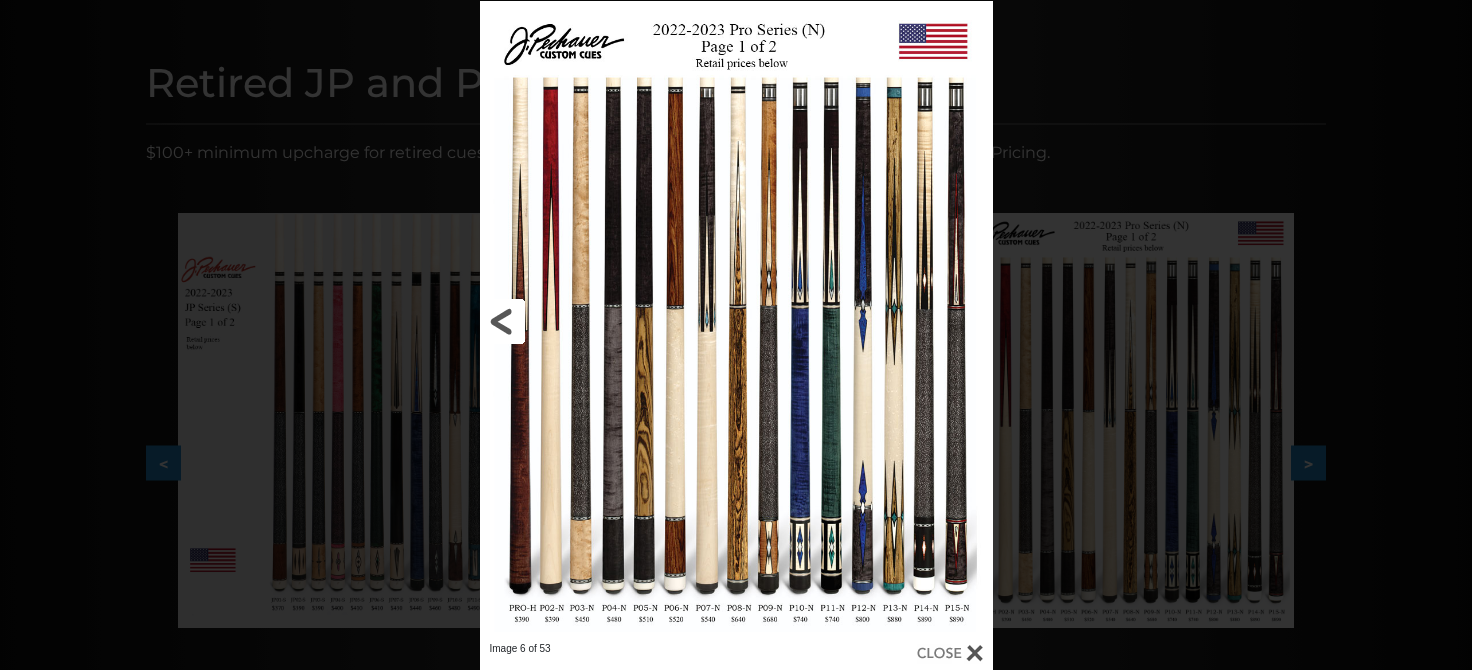click at bounding box center [595, 321] 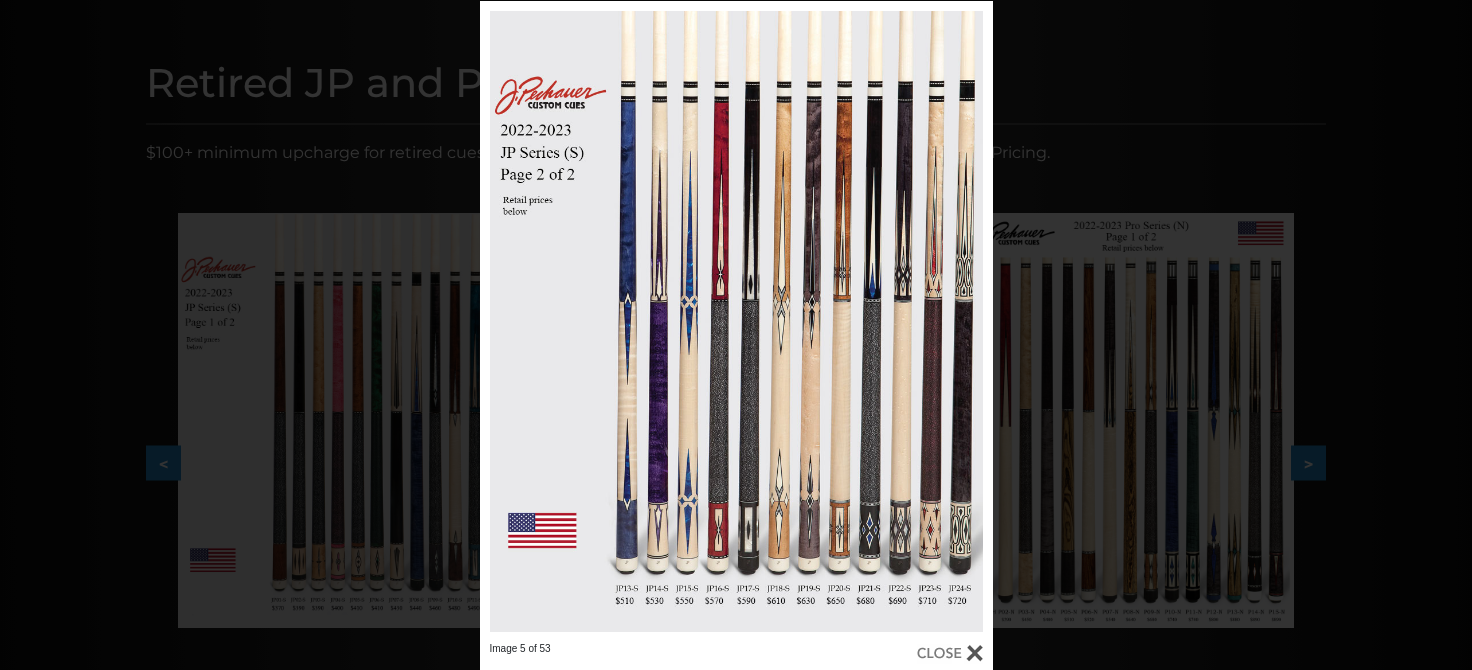 click at bounding box center [950, 653] 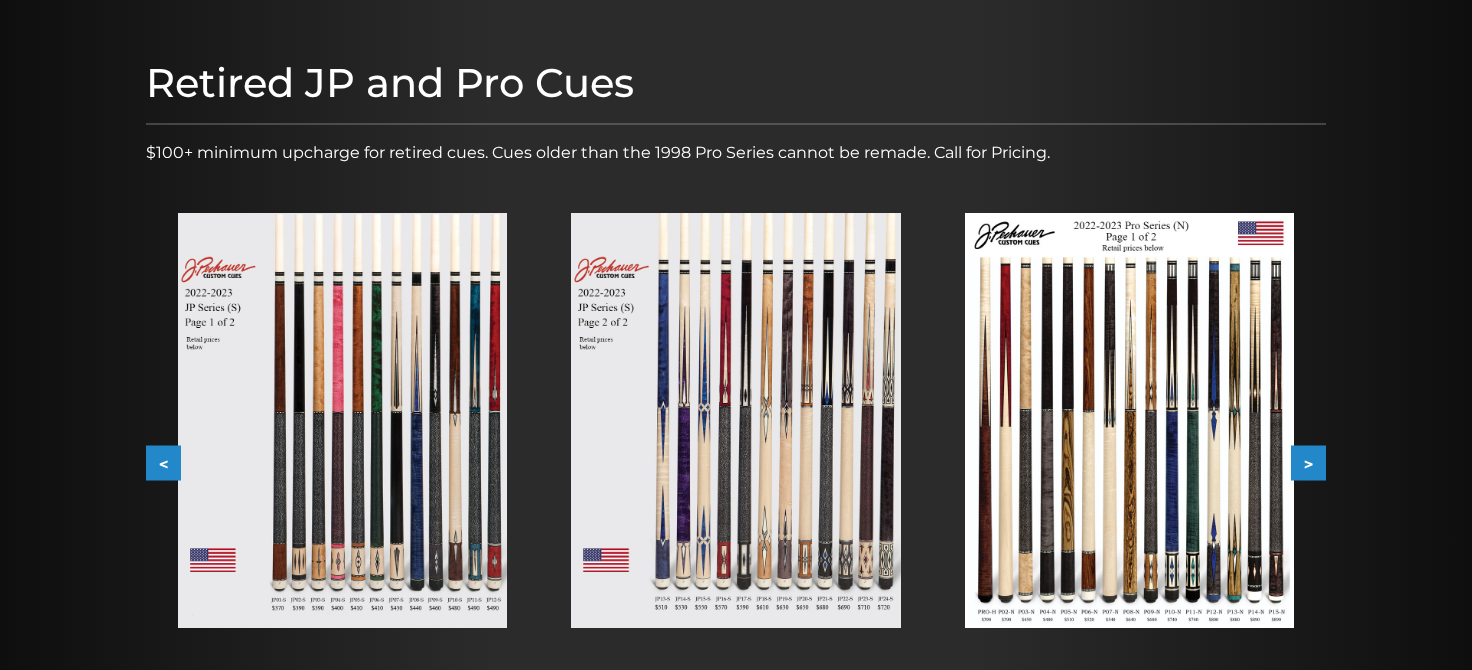 click at bounding box center (1129, 420) 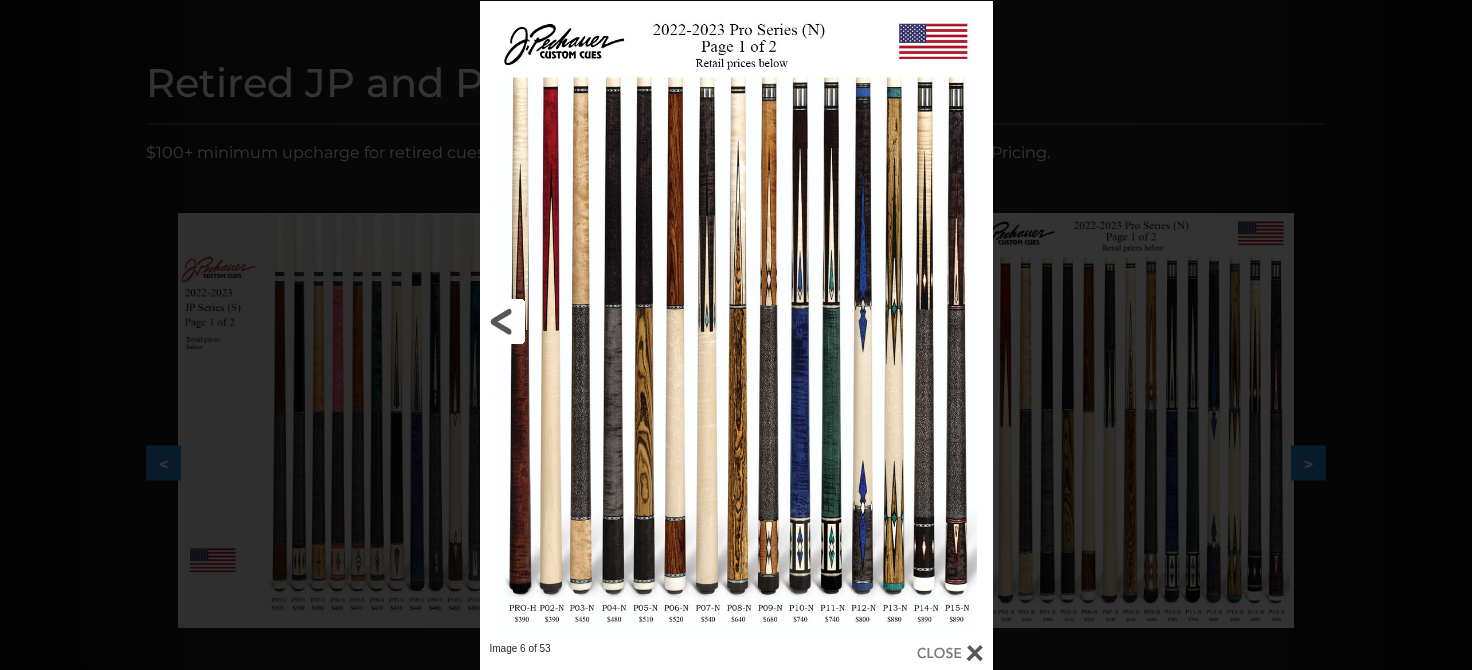 click at bounding box center (595, 321) 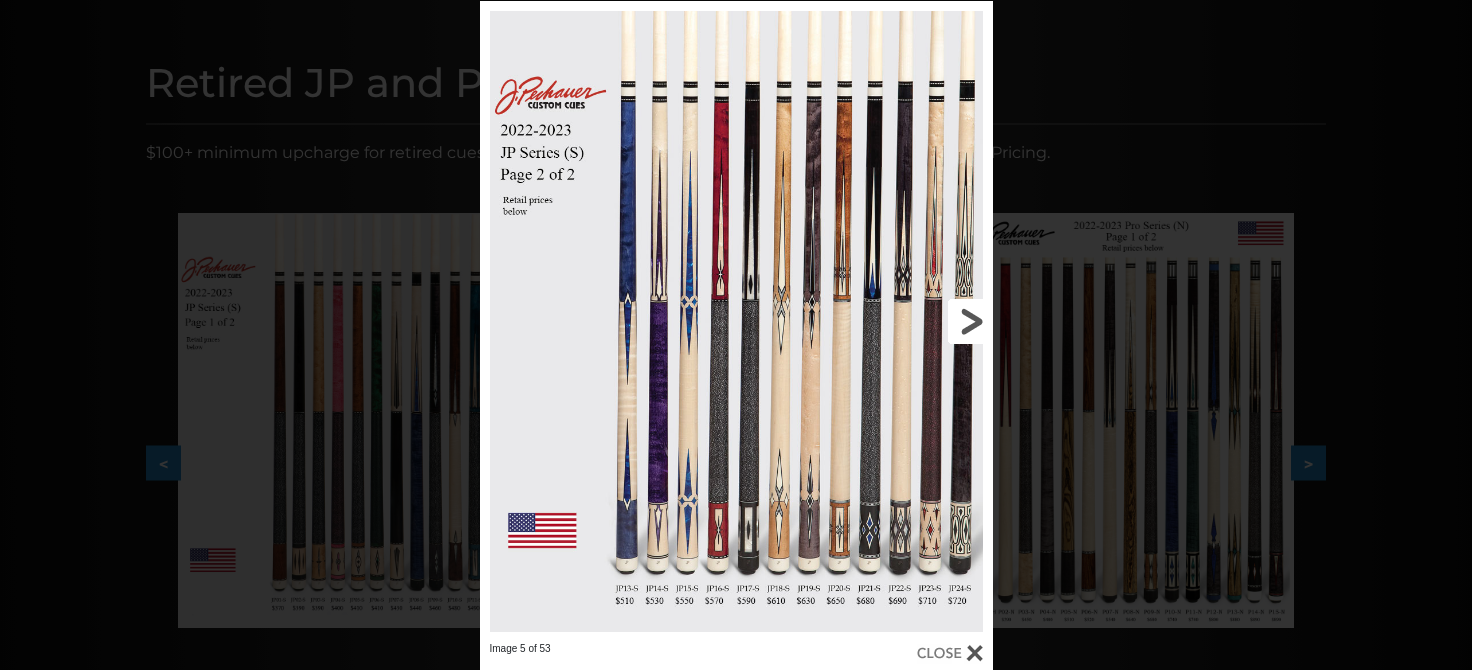 click at bounding box center [877, 321] 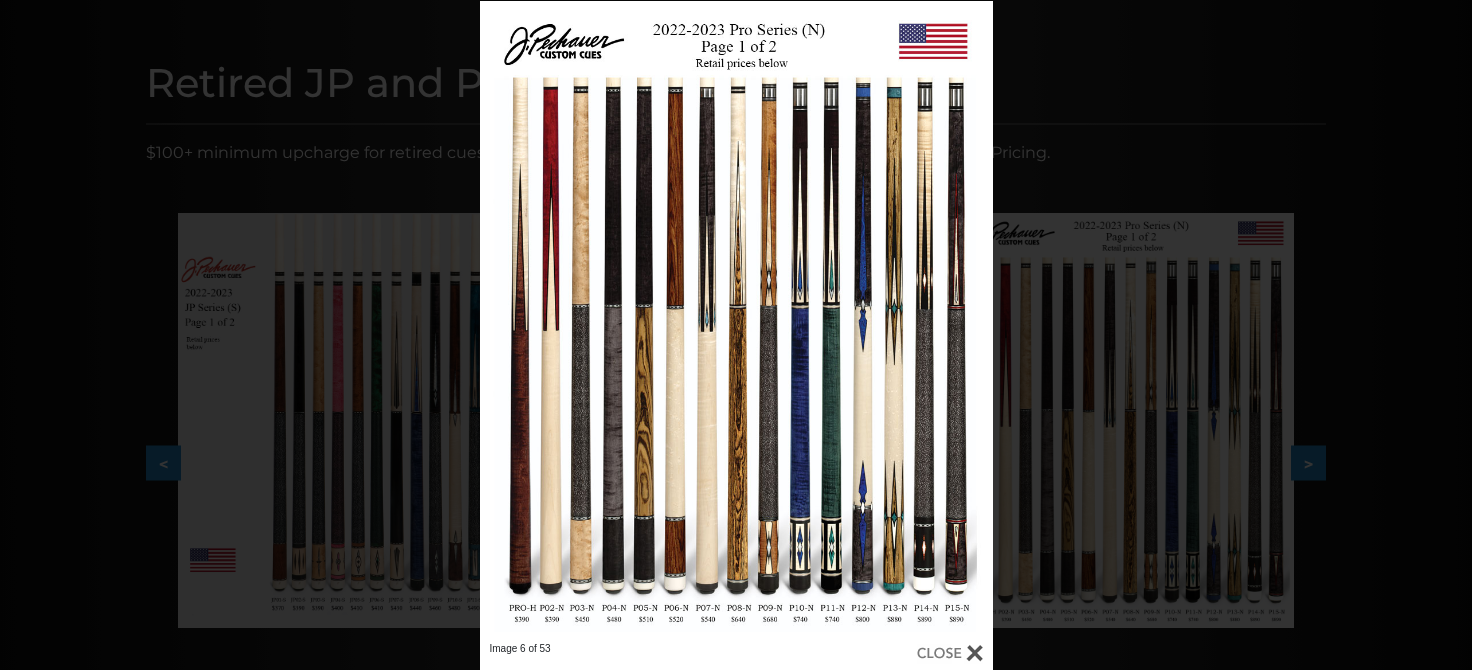 click on "Image 6 of 53" at bounding box center (736, 336) 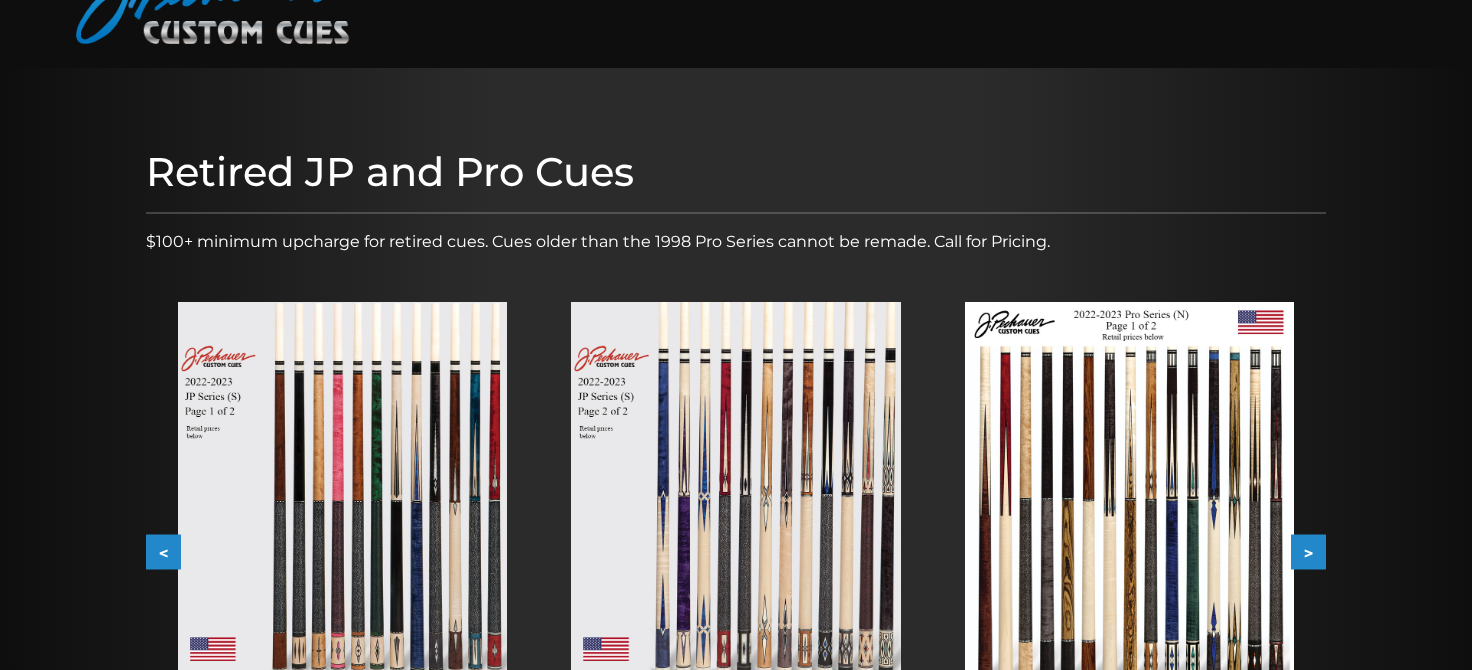 scroll, scrollTop: 0, scrollLeft: 0, axis: both 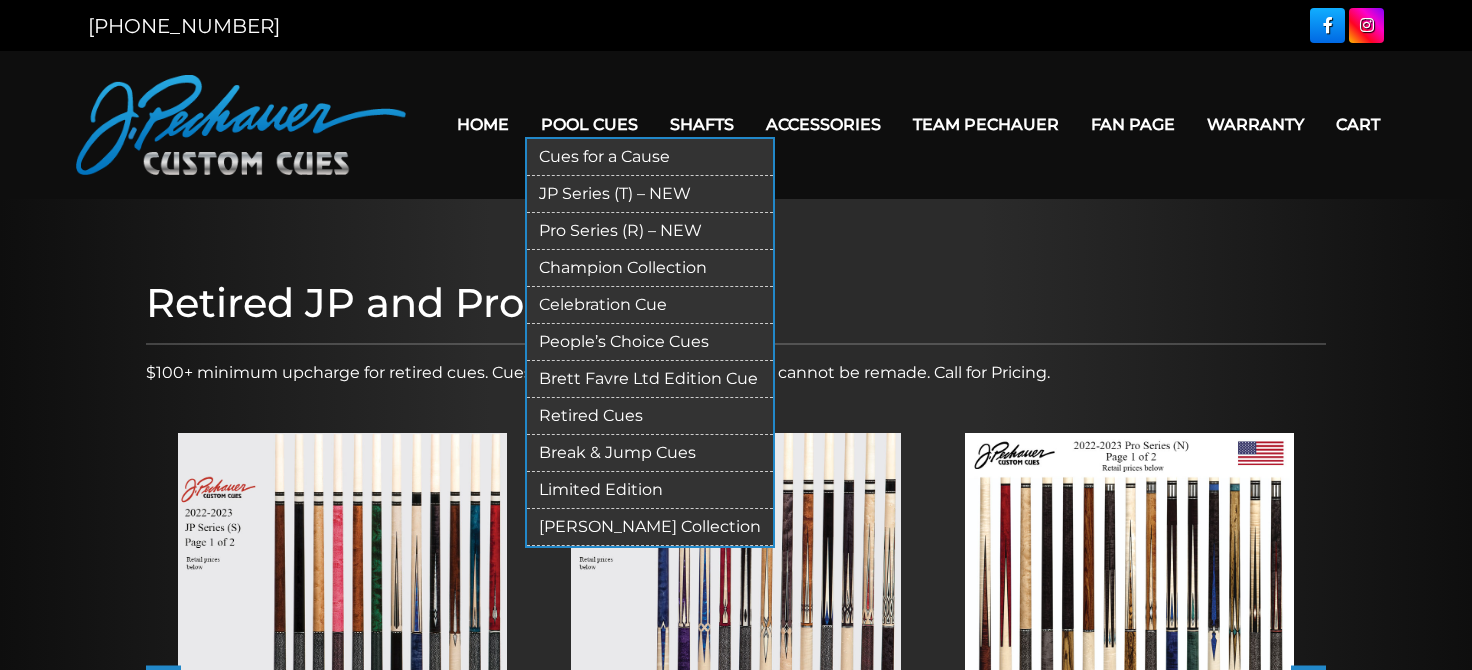 click on "Pool Cues" at bounding box center [589, 124] 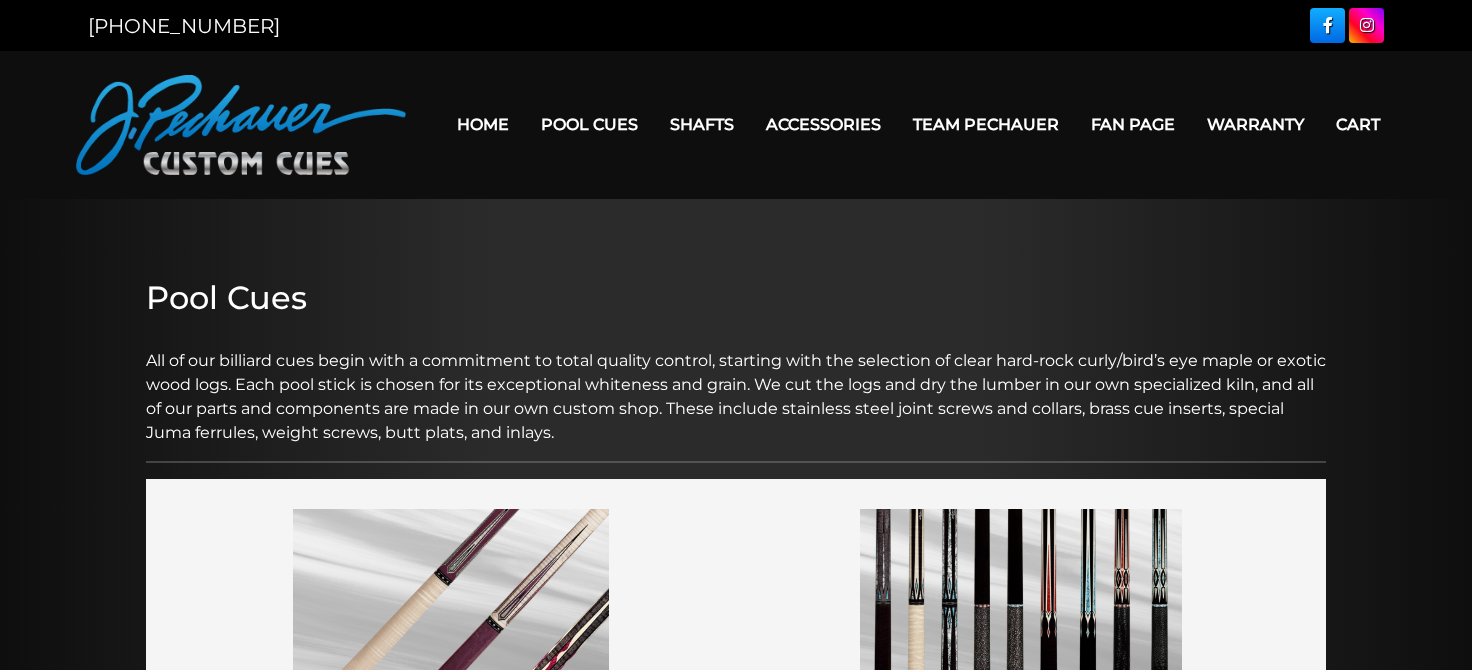 scroll, scrollTop: 0, scrollLeft: 0, axis: both 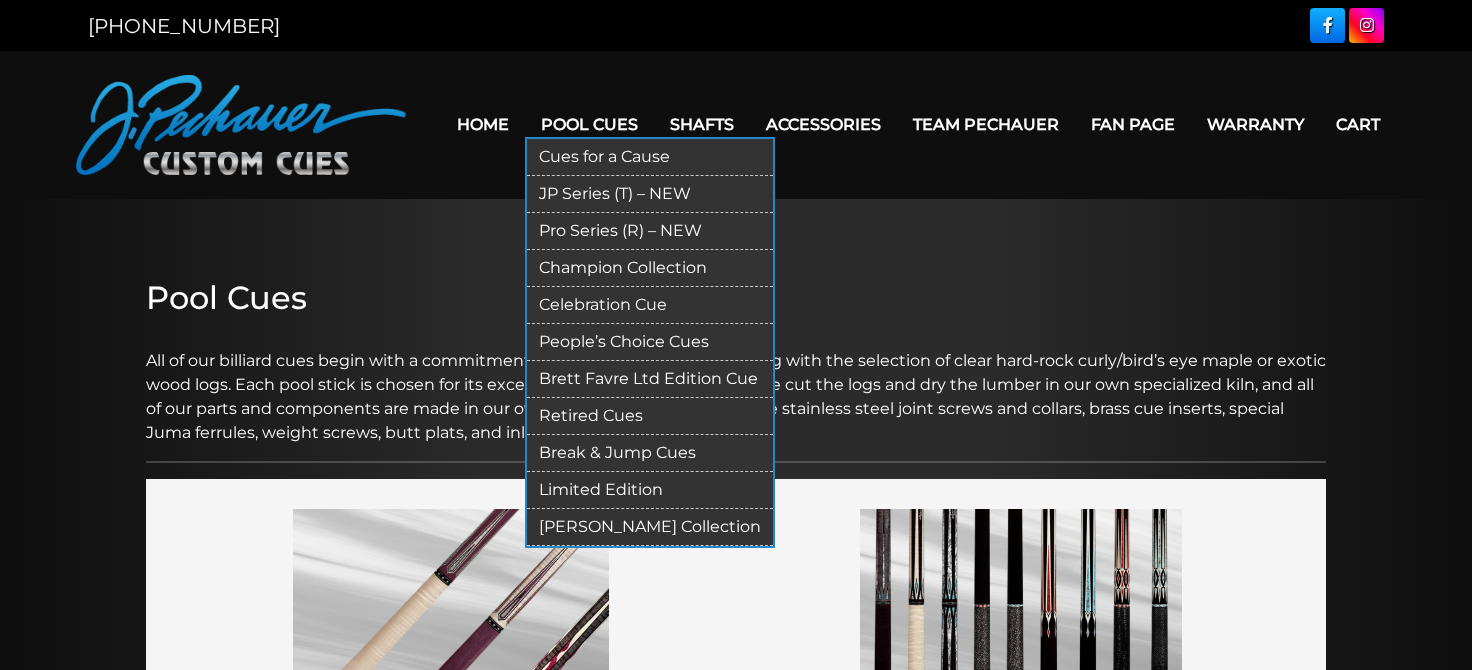 click on "Retired Cues" at bounding box center (650, 416) 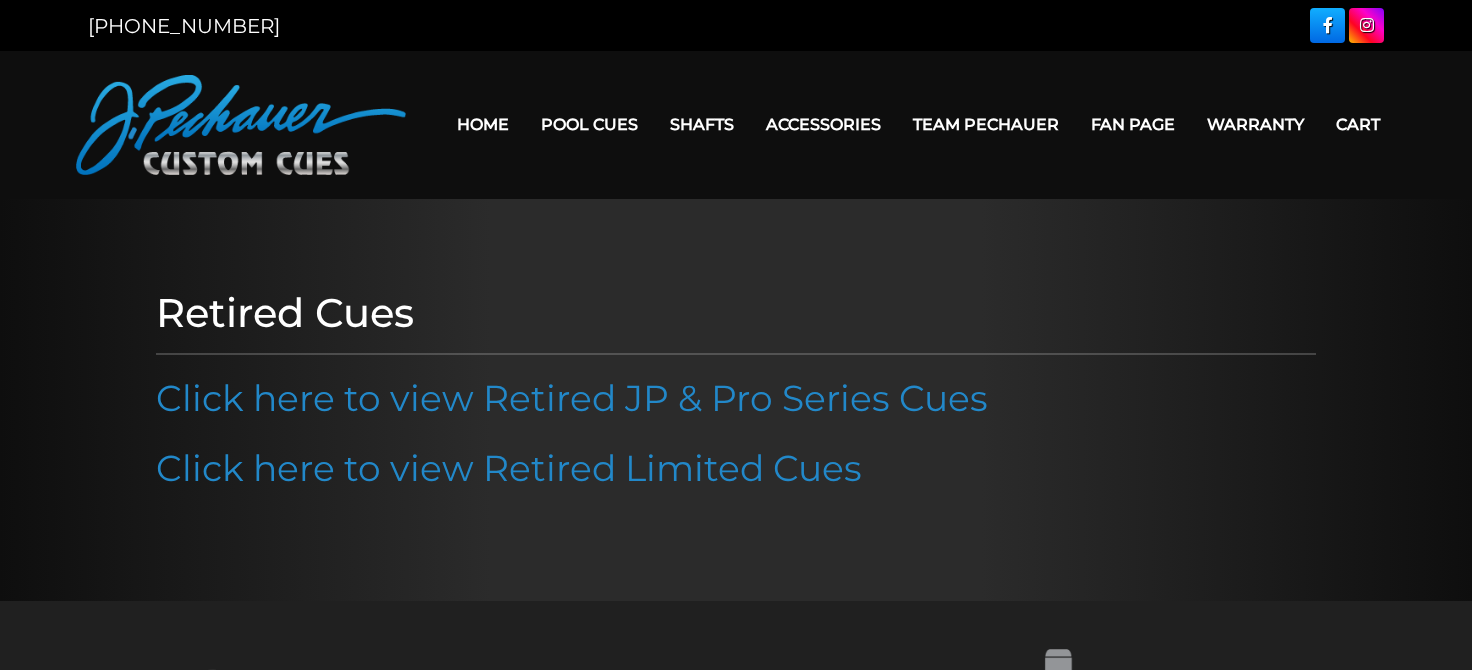 scroll, scrollTop: 0, scrollLeft: 0, axis: both 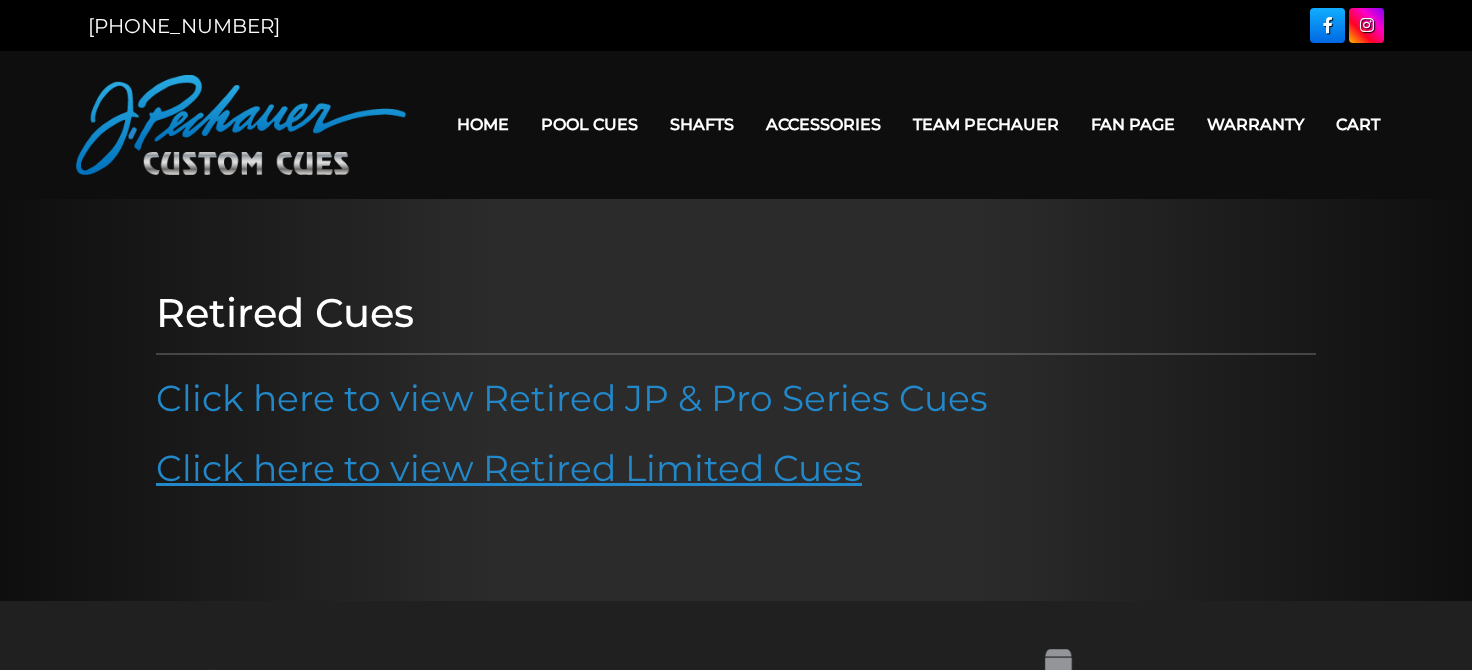 click on "Click here to view Retired Limited Cues" at bounding box center (509, 468) 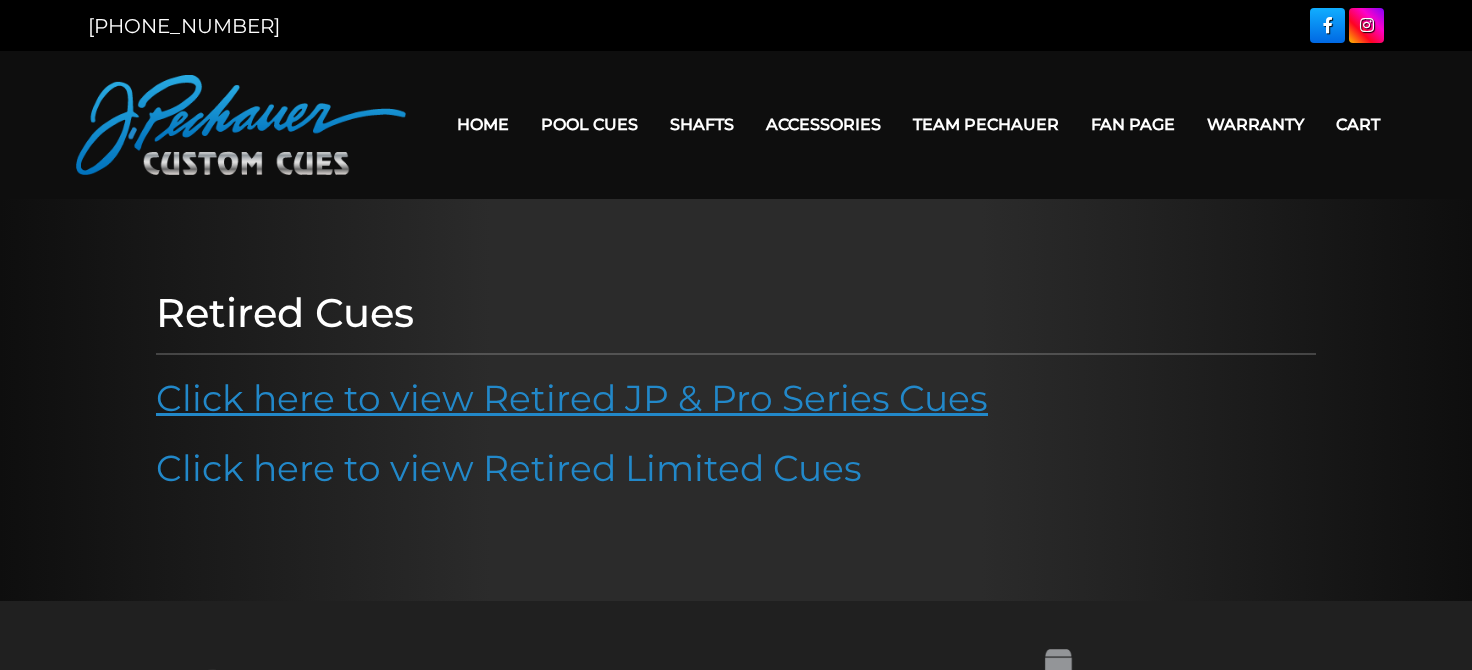 click on "Click here to view Retired JP & Pro Series Cues" at bounding box center (572, 398) 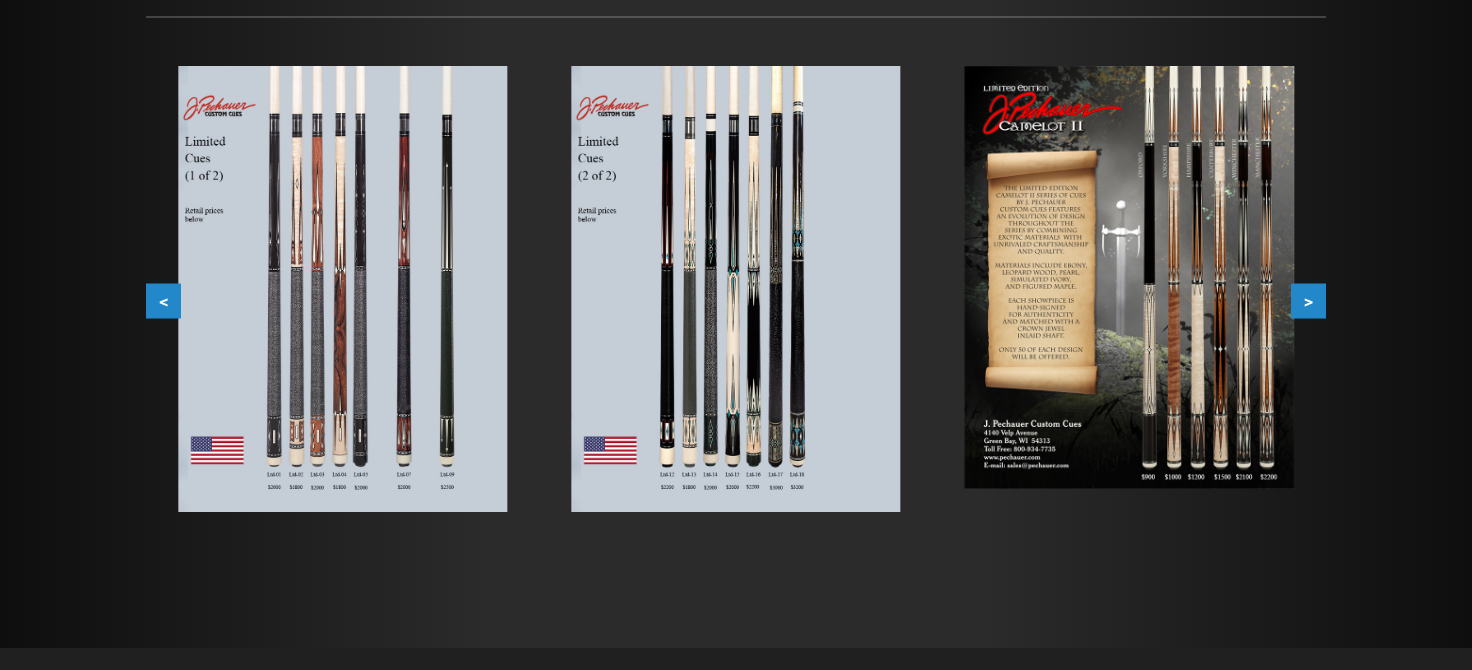 scroll, scrollTop: 331, scrollLeft: 0, axis: vertical 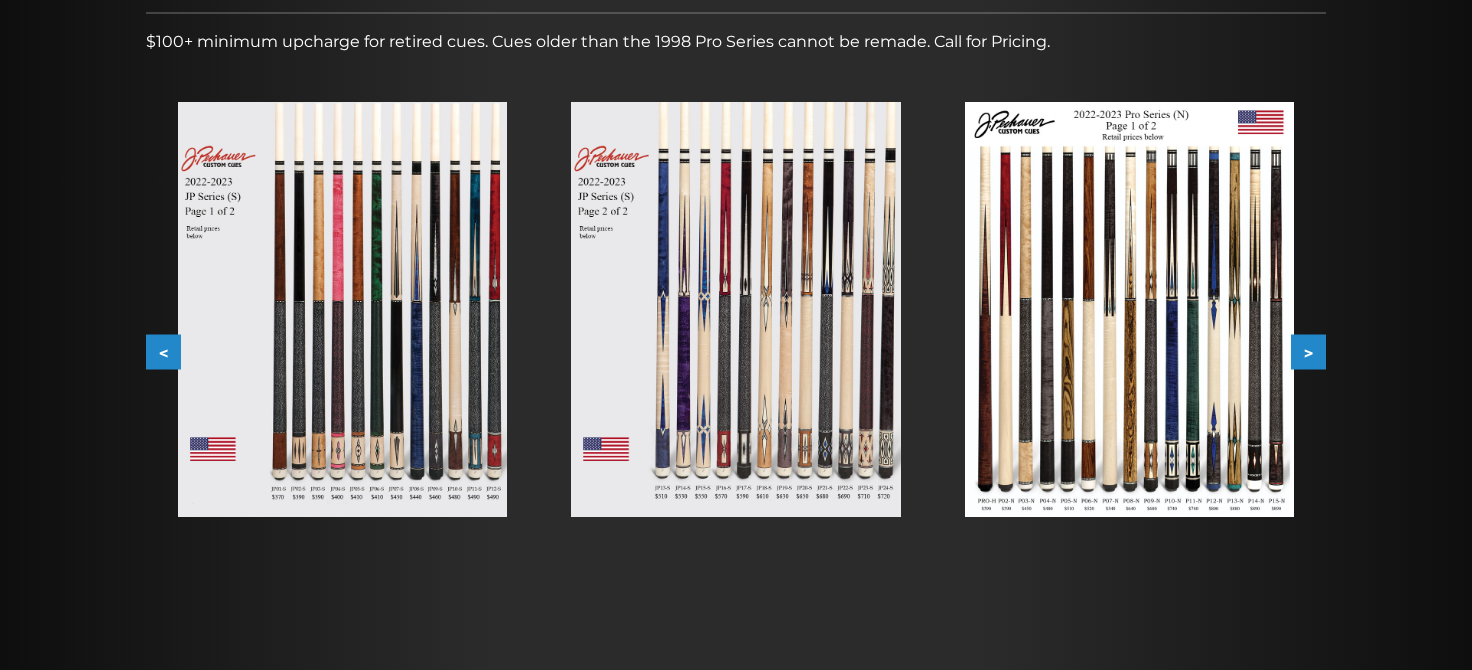 click at bounding box center [1129, 309] 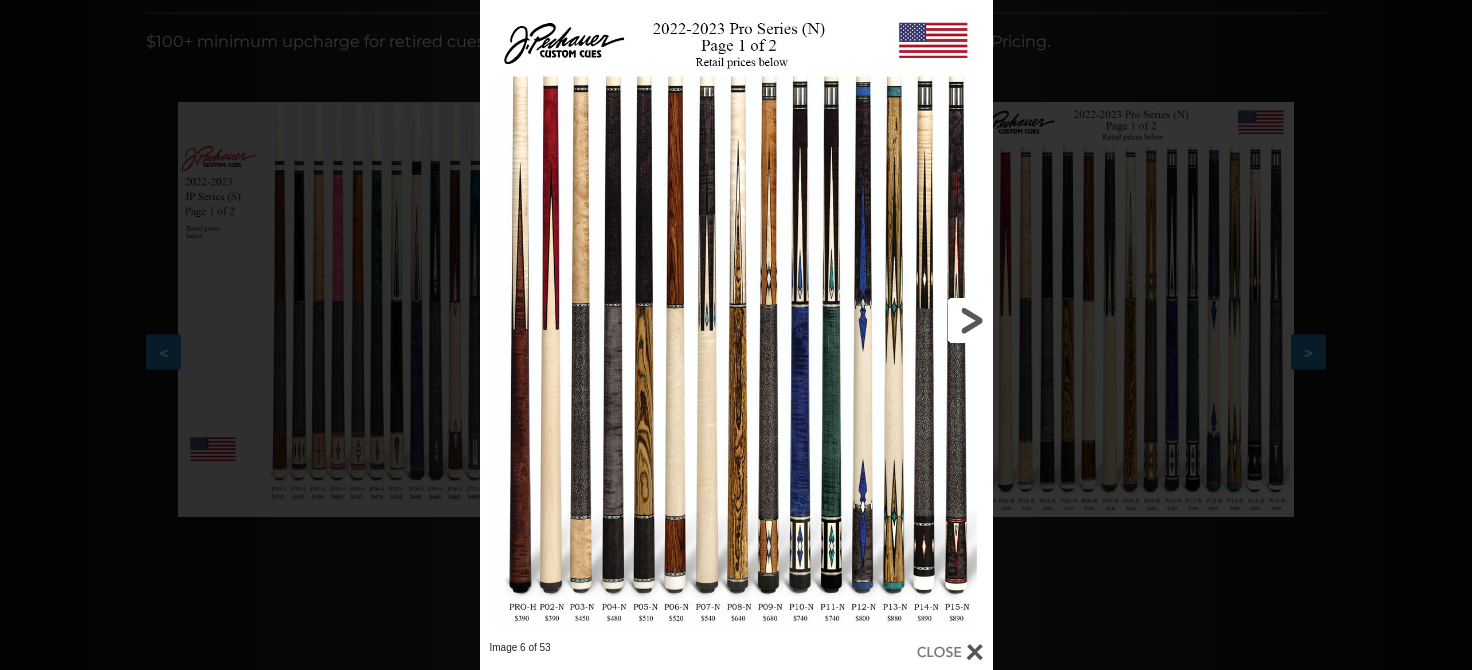 click at bounding box center [877, 320] 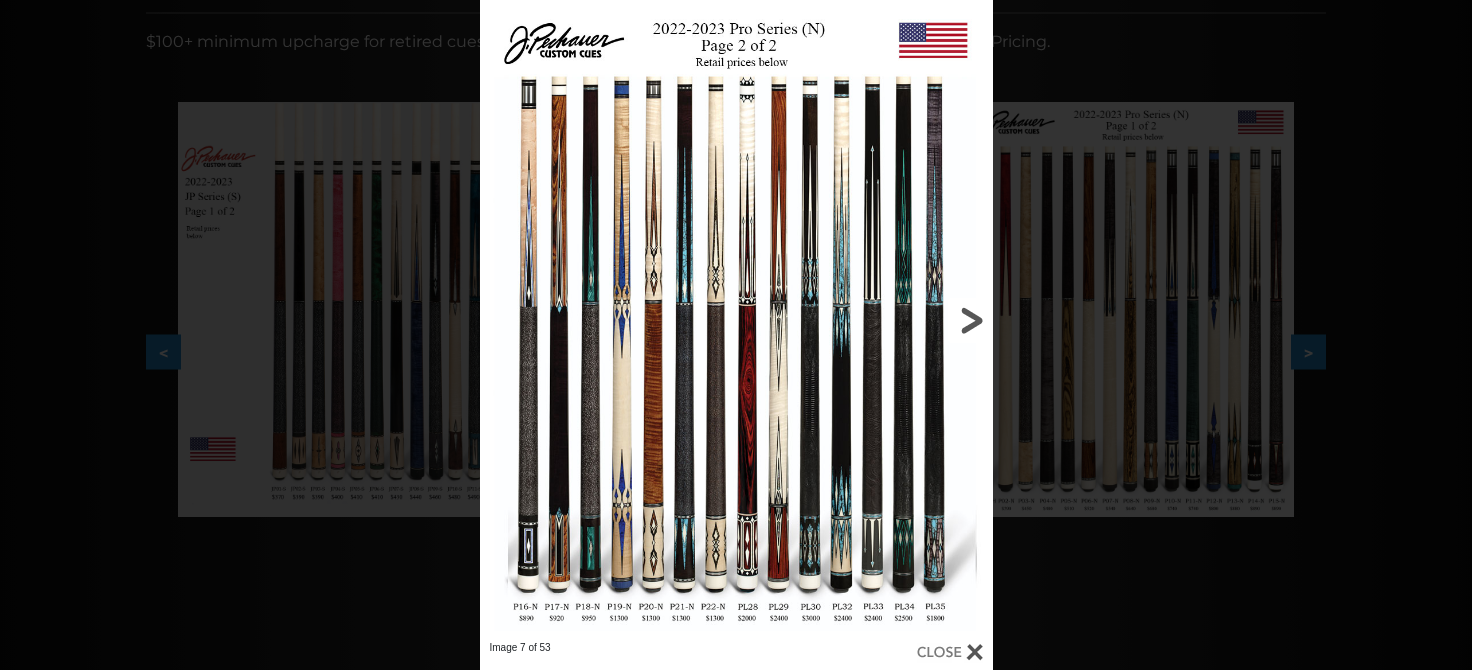 click at bounding box center (877, 320) 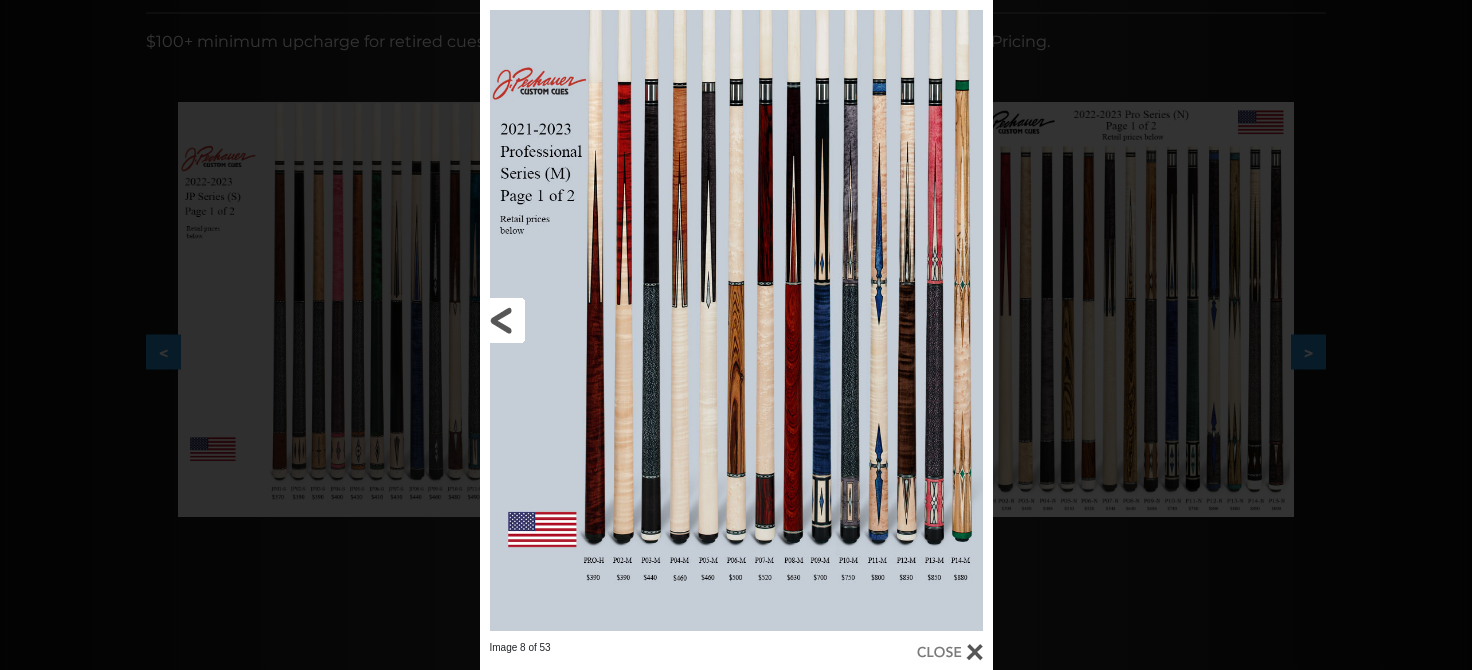 click at bounding box center (595, 320) 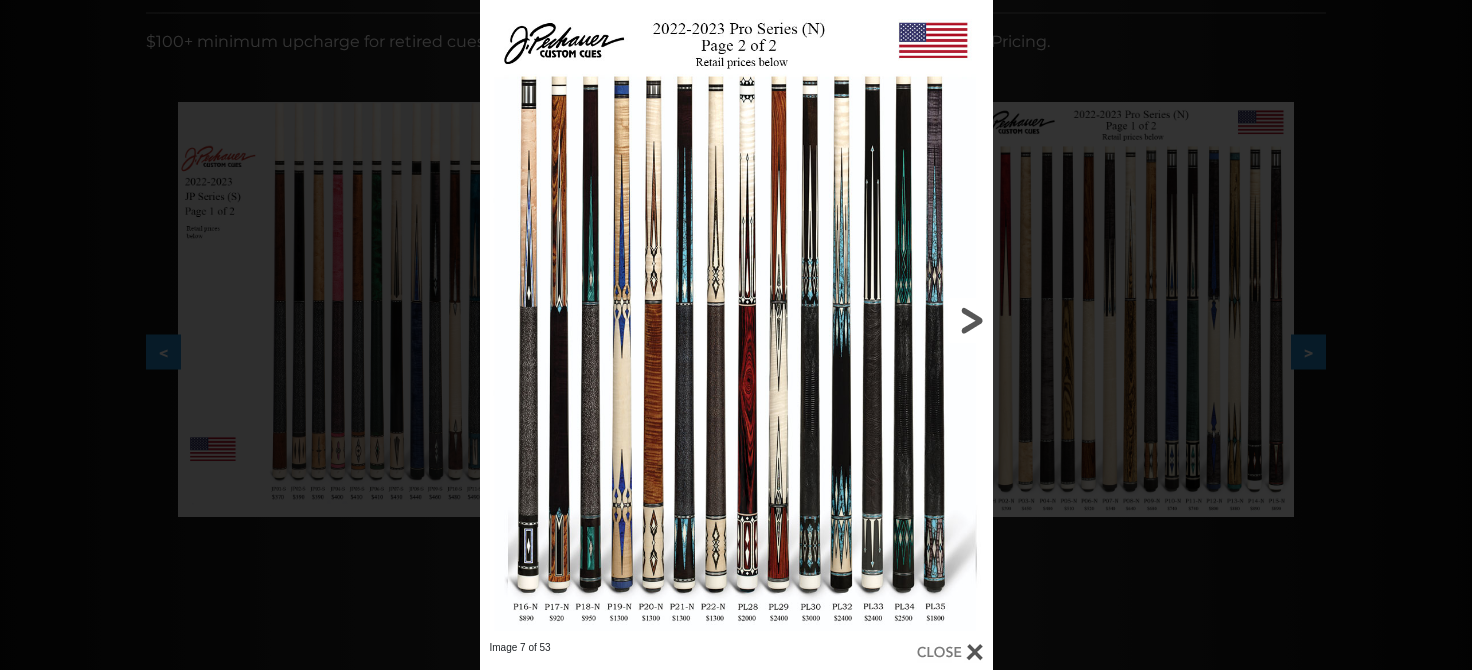 click at bounding box center (877, 320) 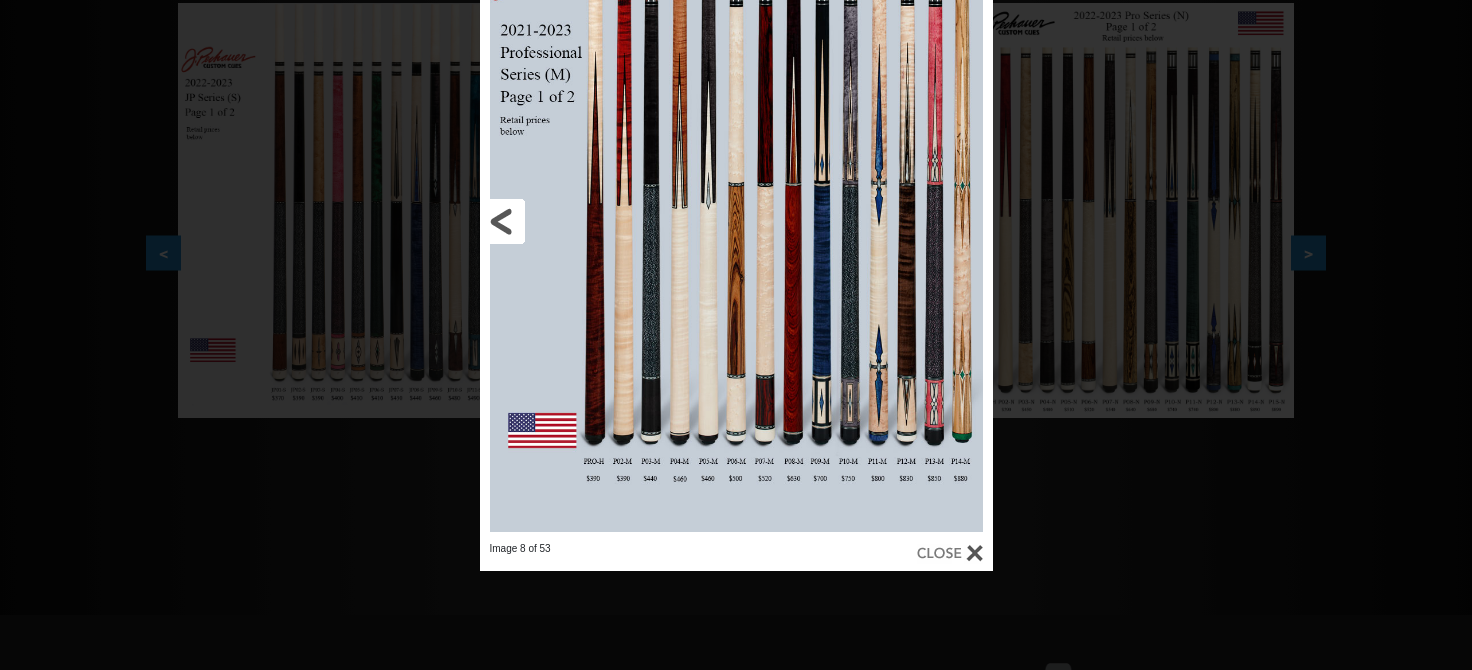 scroll, scrollTop: 331, scrollLeft: 0, axis: vertical 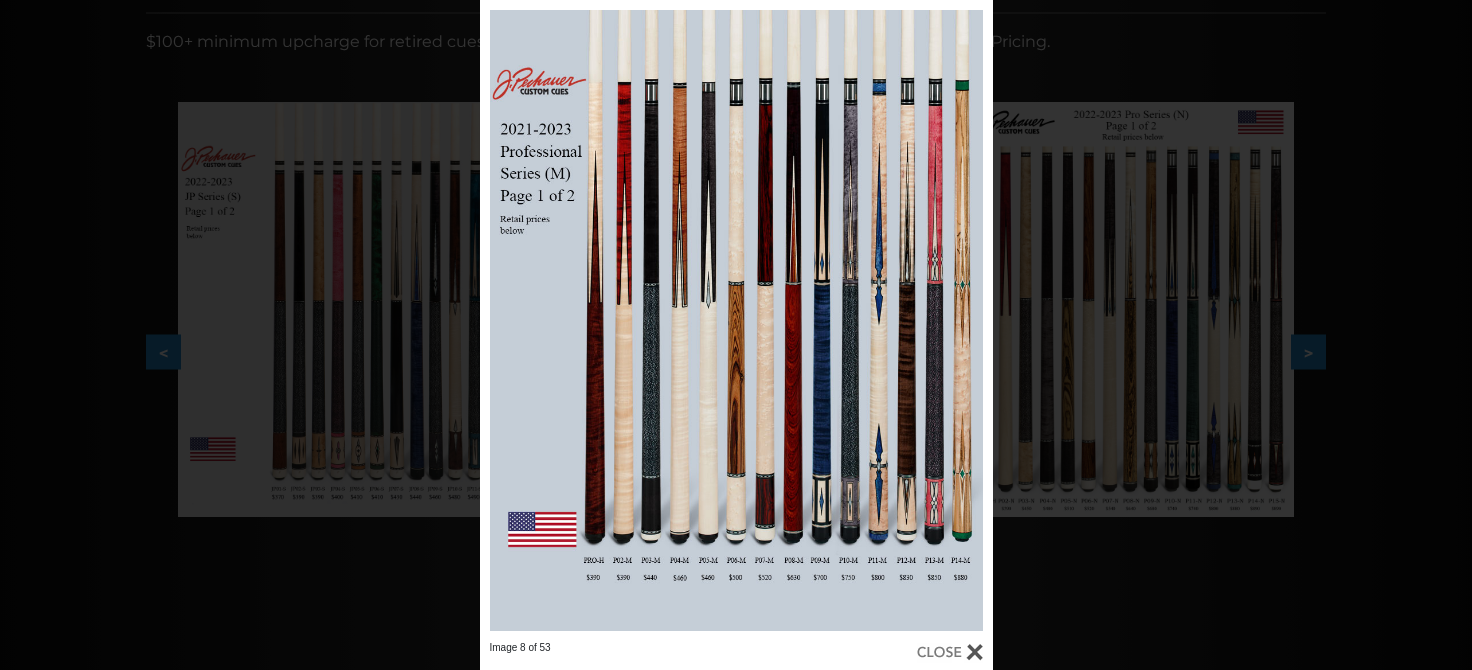 click at bounding box center [950, 652] 